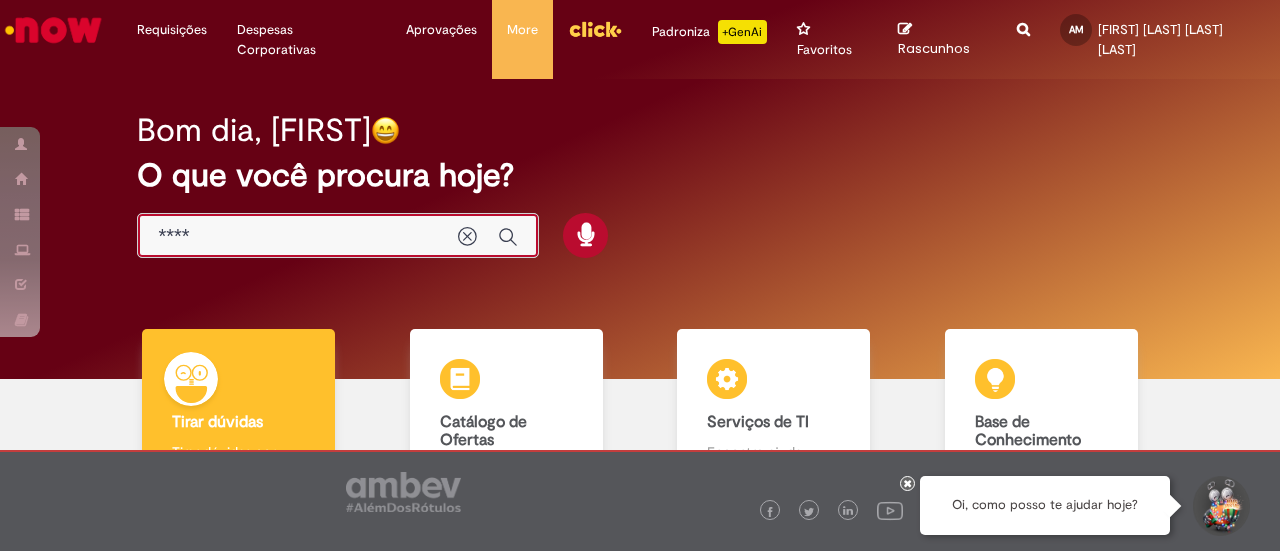 scroll, scrollTop: 0, scrollLeft: 0, axis: both 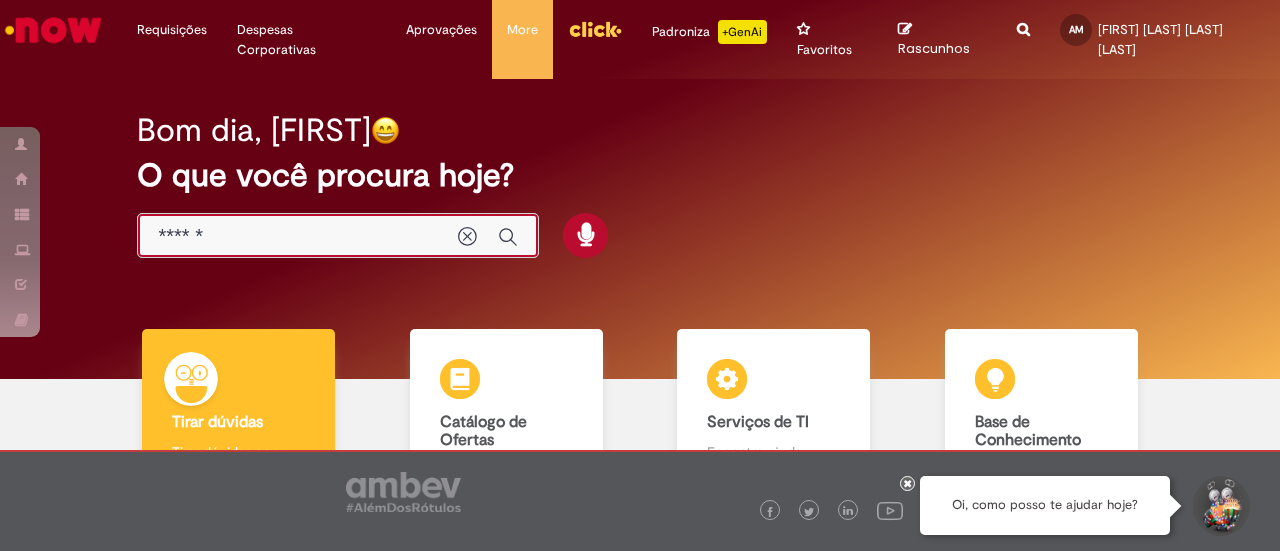 type on "*******" 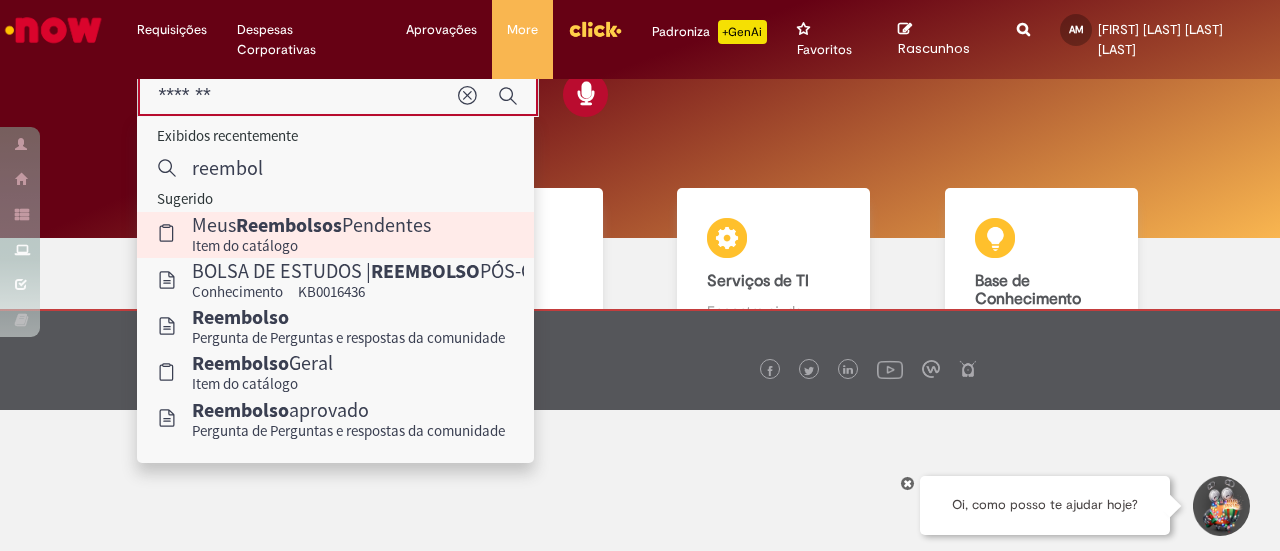 scroll, scrollTop: 152, scrollLeft: 0, axis: vertical 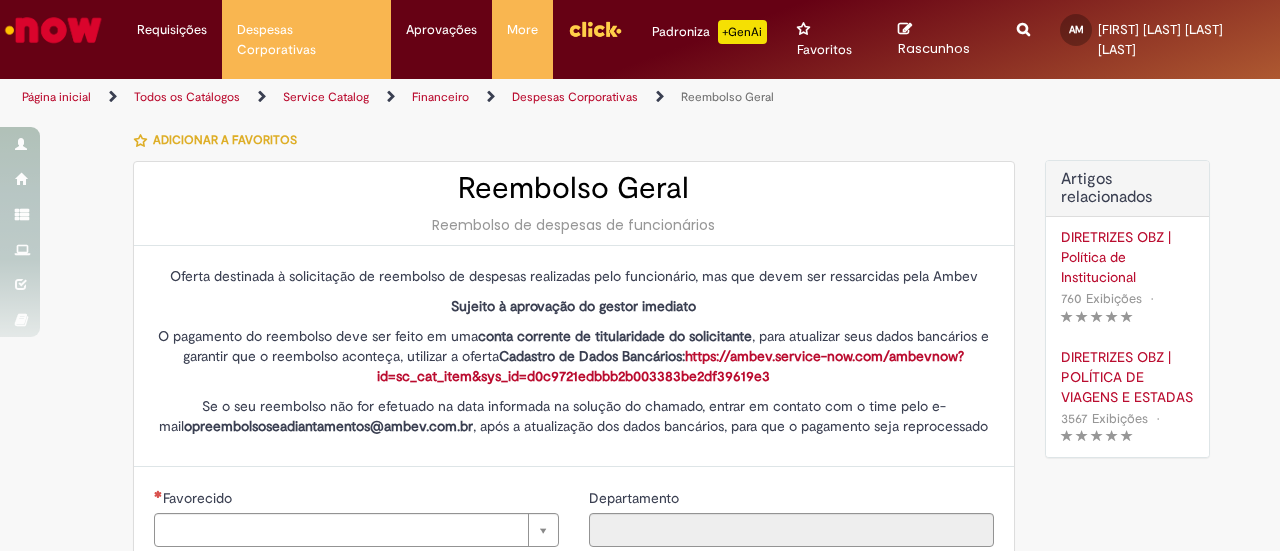 type on "********" 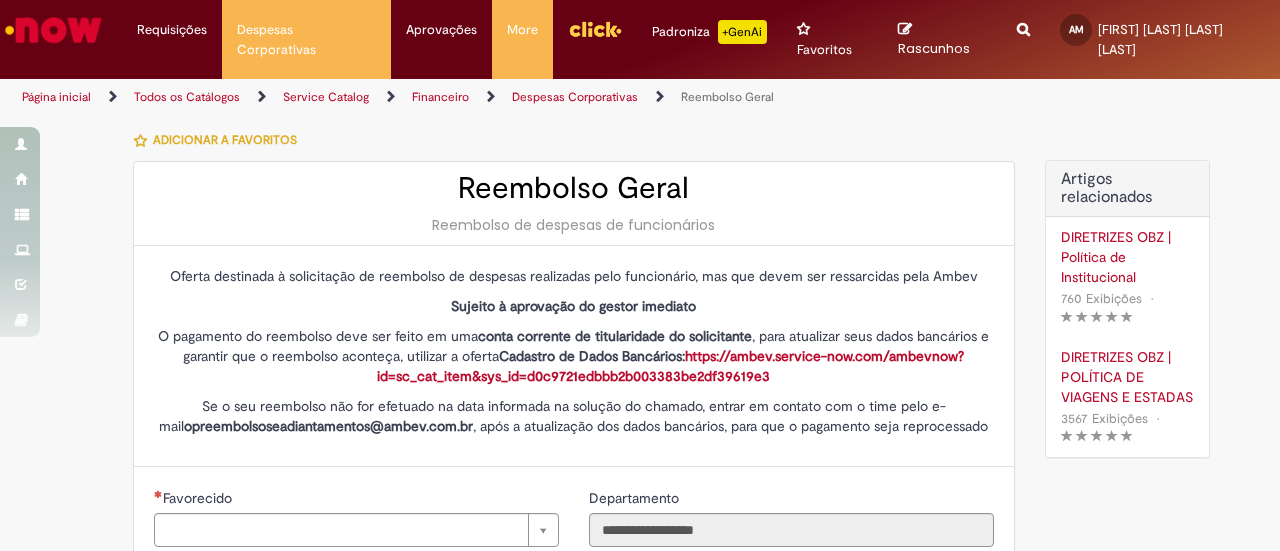 type on "**********" 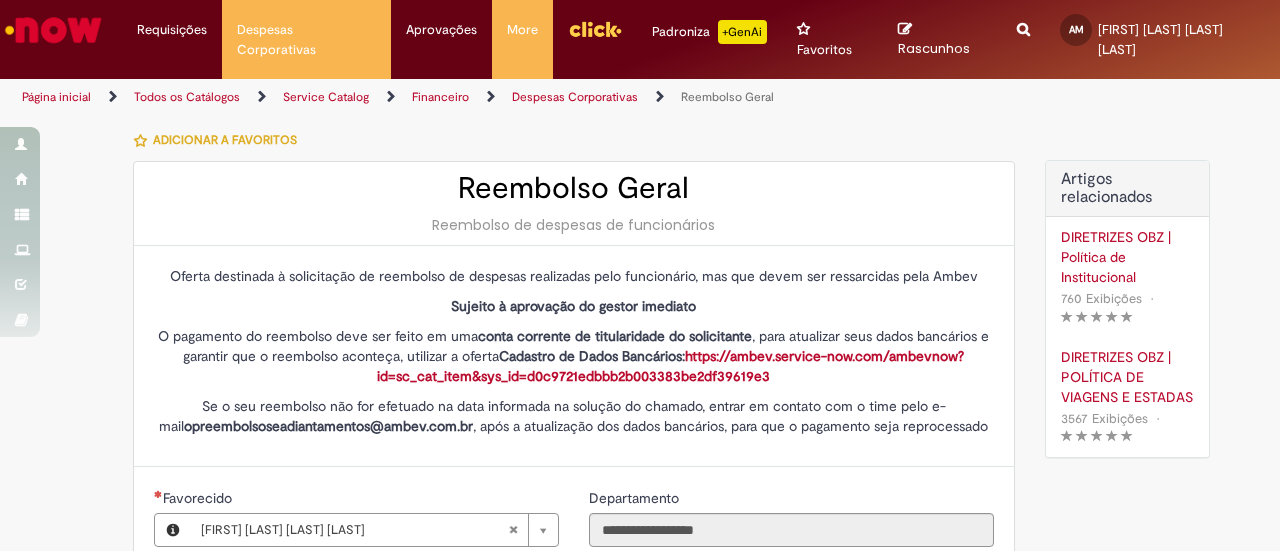 type on "**********" 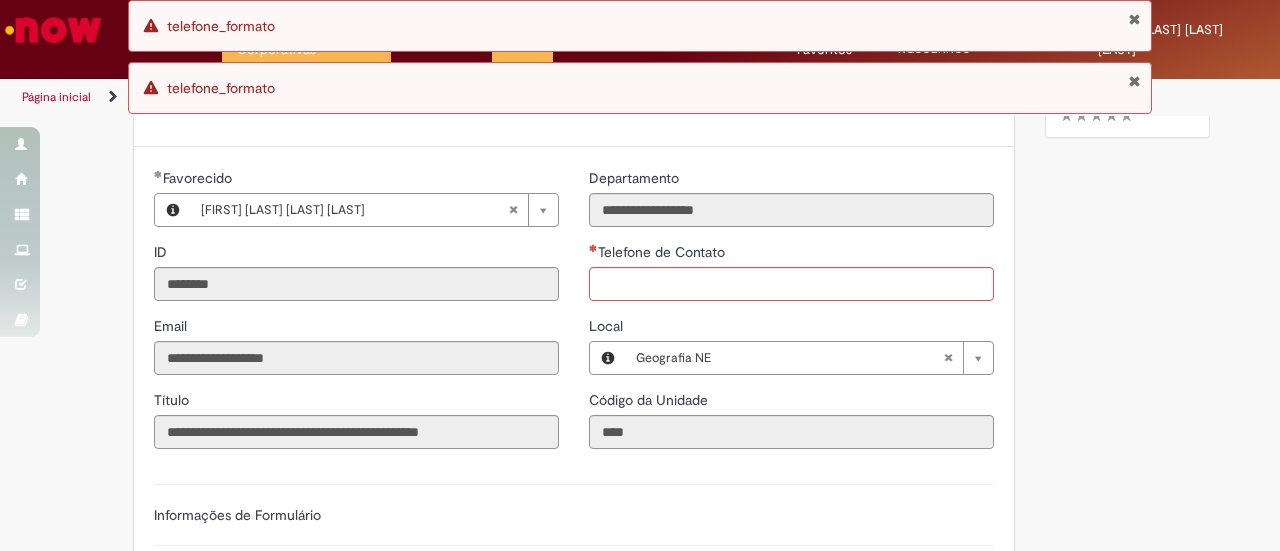 scroll, scrollTop: 337, scrollLeft: 0, axis: vertical 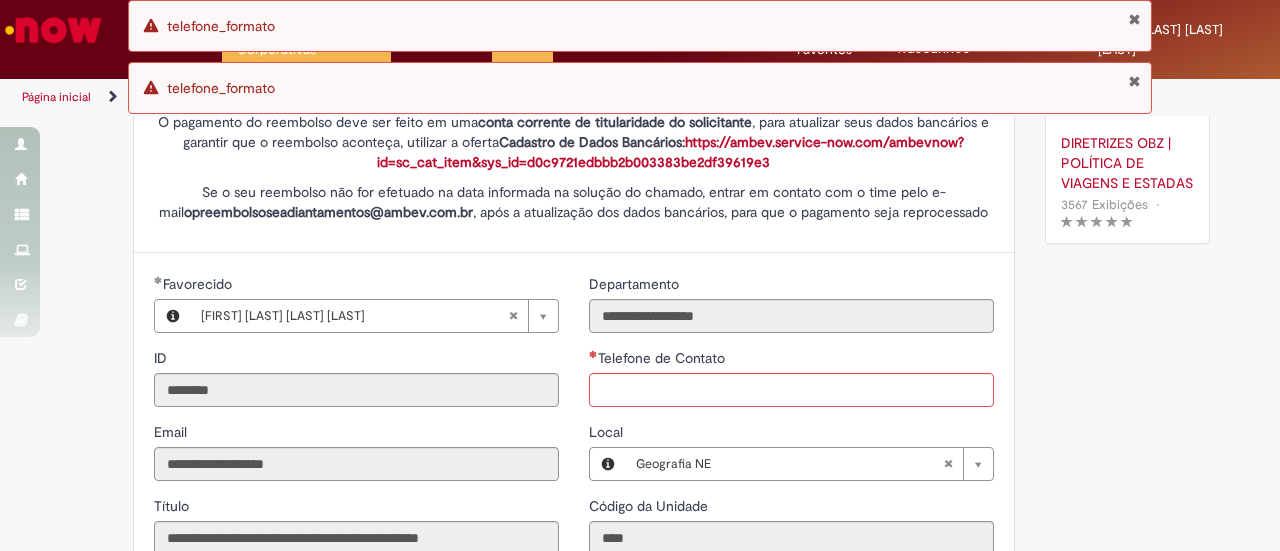 click at bounding box center [1134, 81] 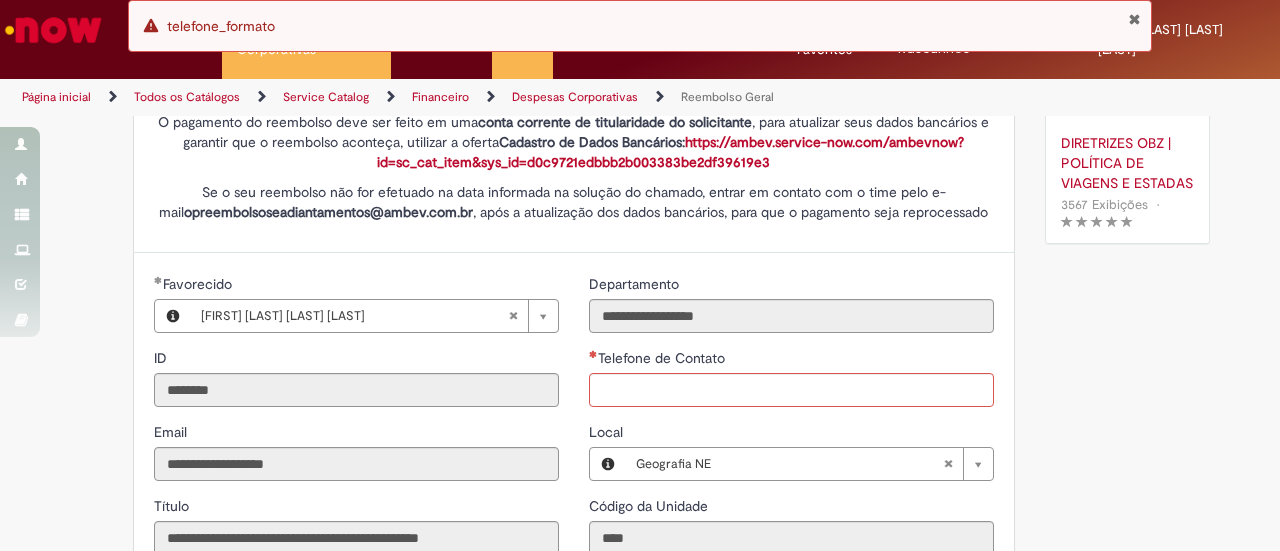click at bounding box center [1134, 19] 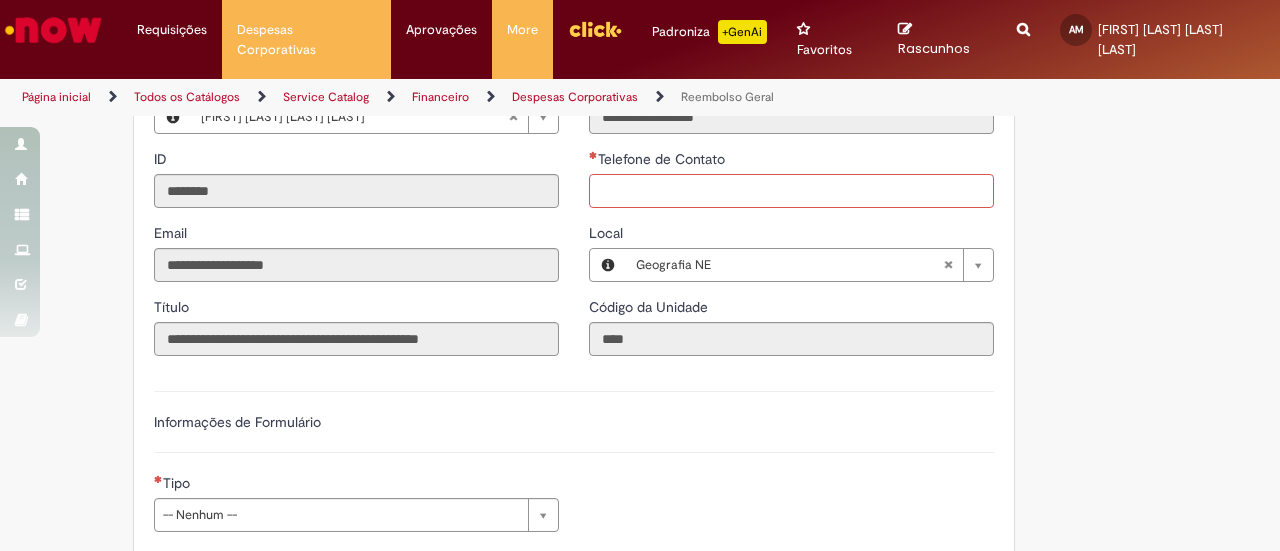 scroll, scrollTop: 352, scrollLeft: 0, axis: vertical 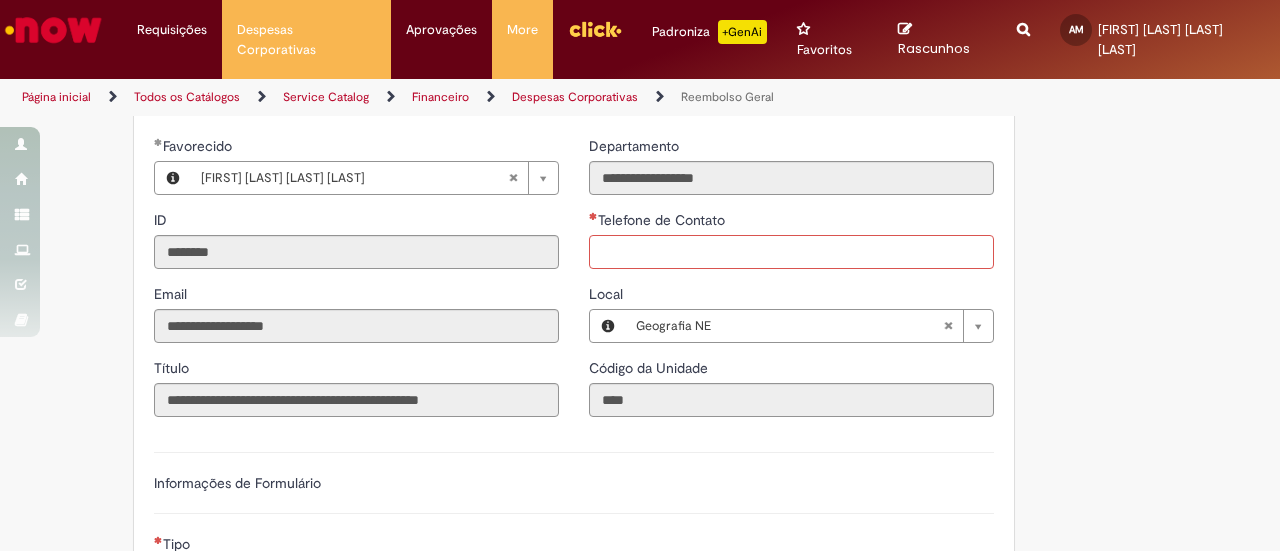 click on "Telefone de Contato" at bounding box center [791, 252] 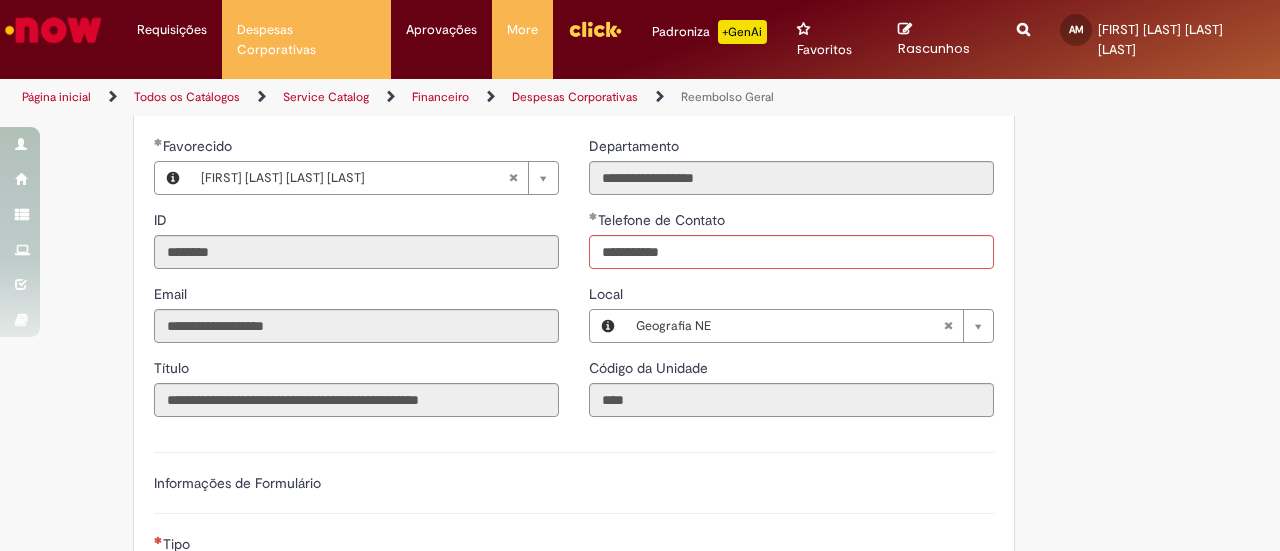 type 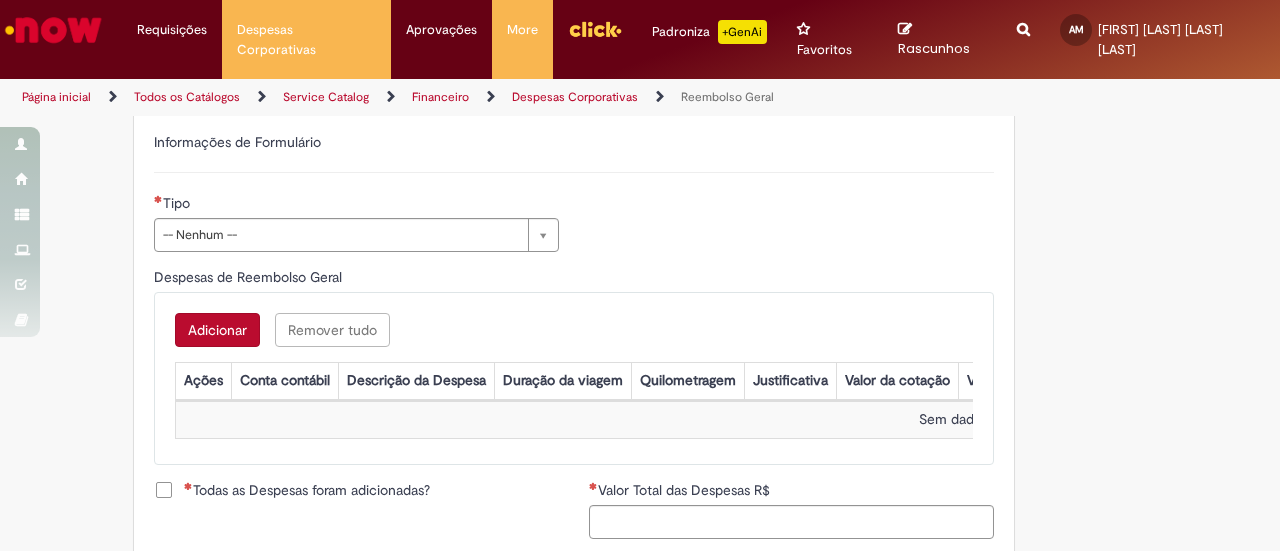 scroll, scrollTop: 701, scrollLeft: 0, axis: vertical 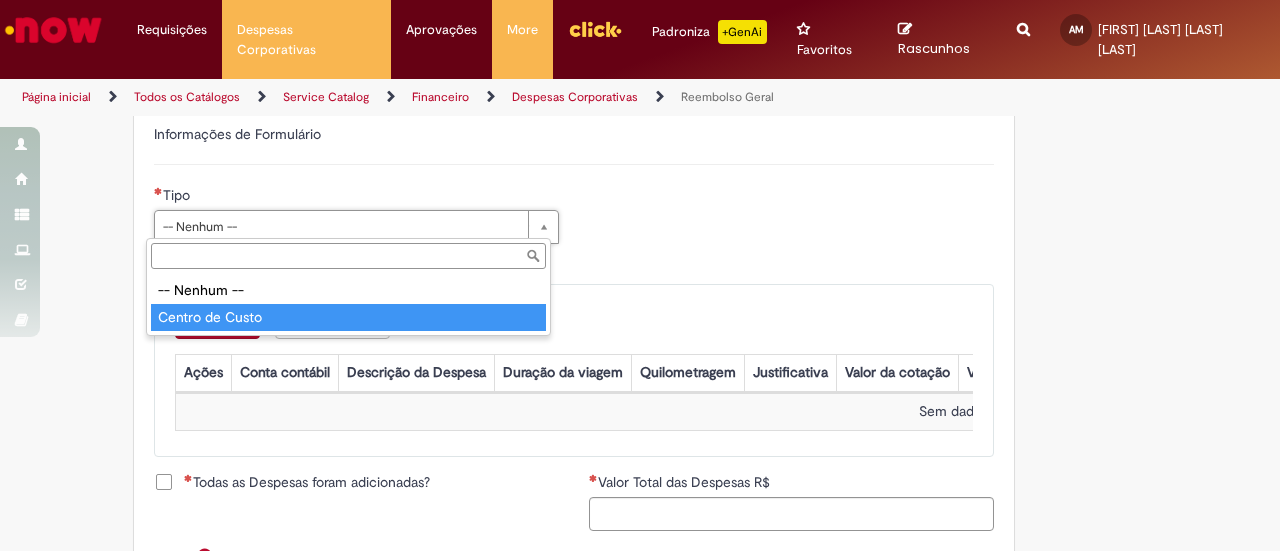 type on "**********" 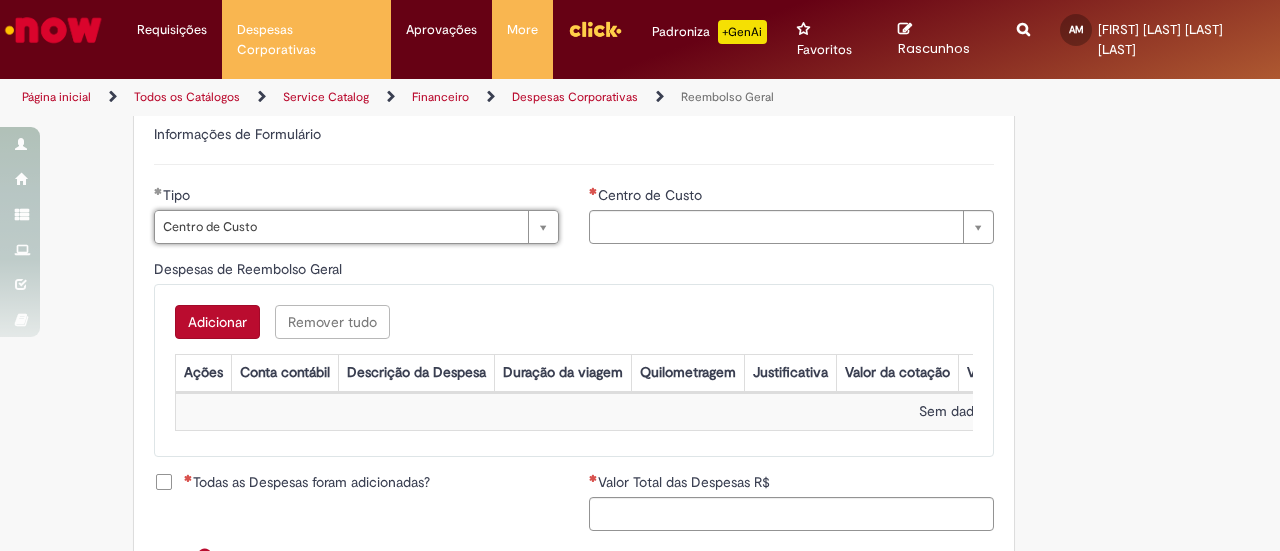 type on "**********" 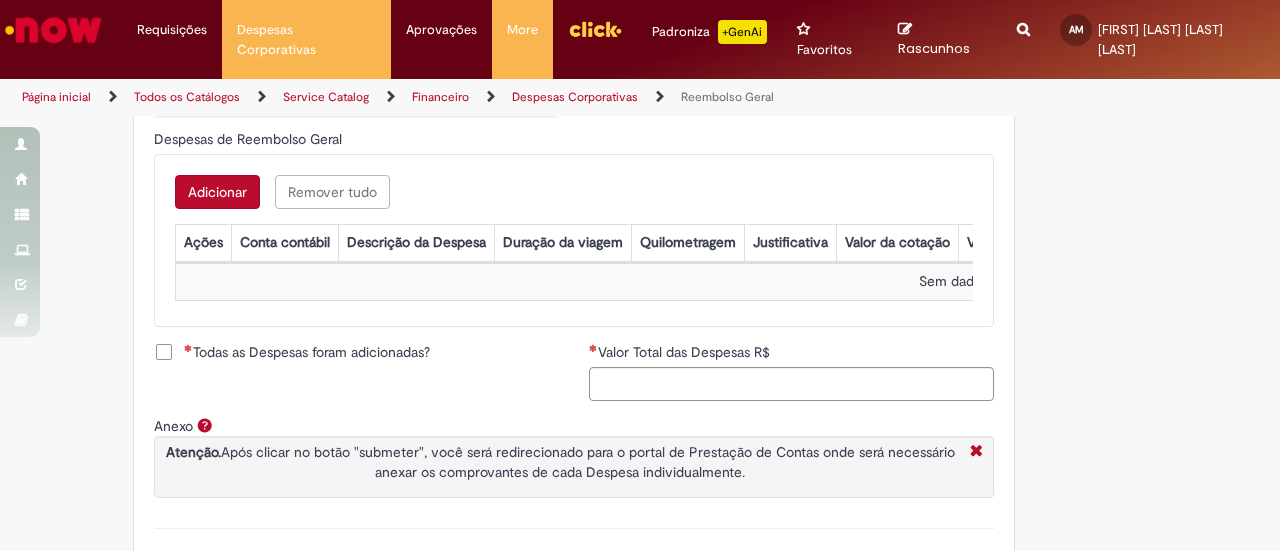 scroll, scrollTop: 851, scrollLeft: 0, axis: vertical 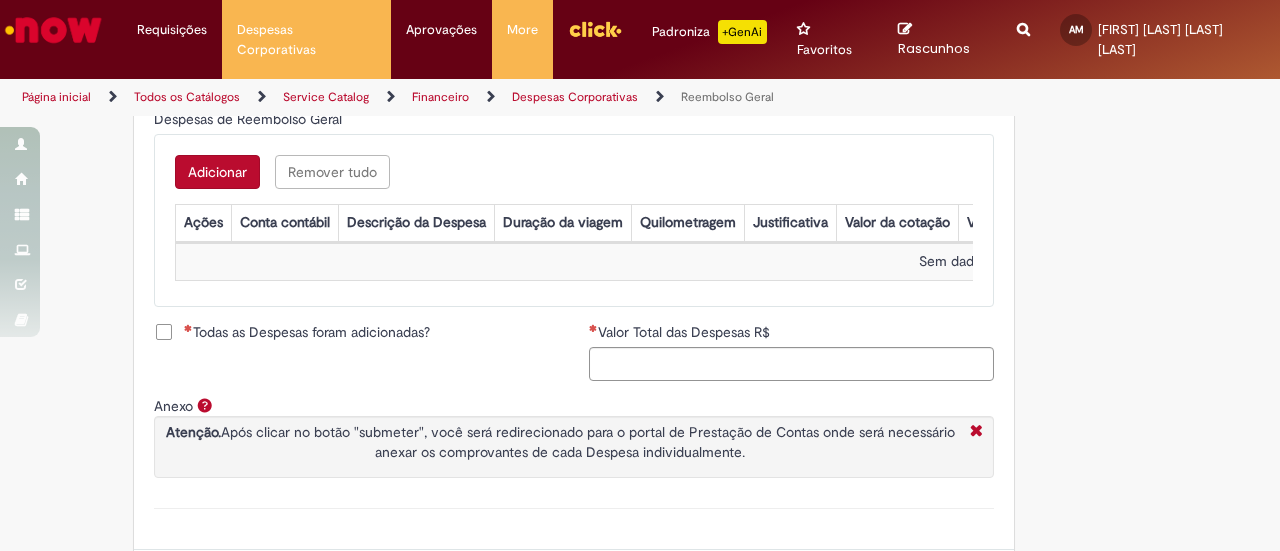 click on "Adicionar" at bounding box center [217, 172] 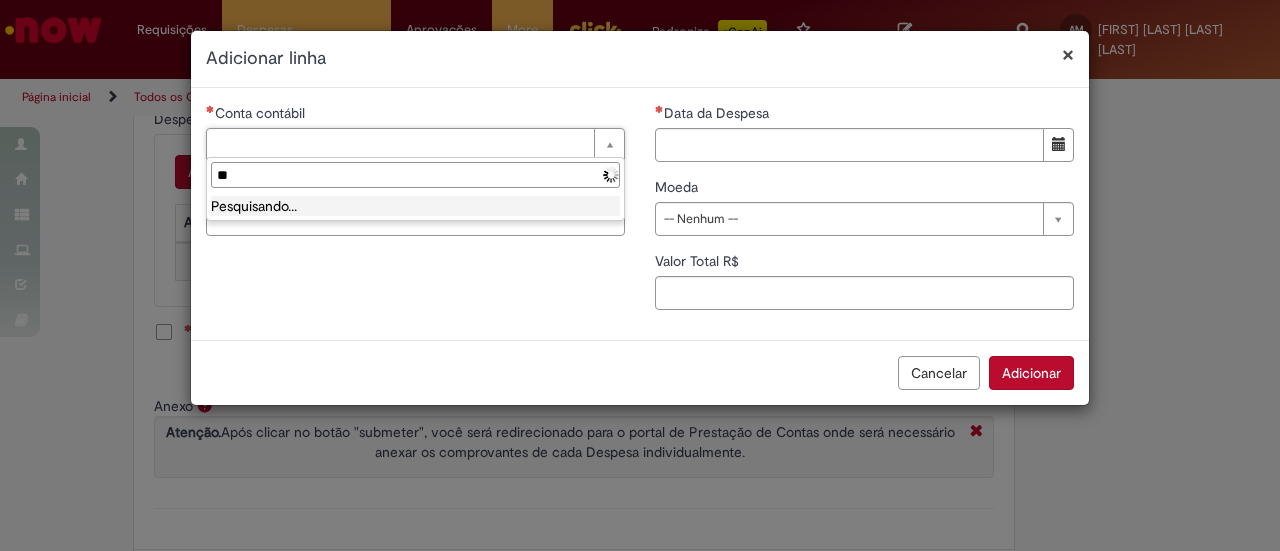 type on "*" 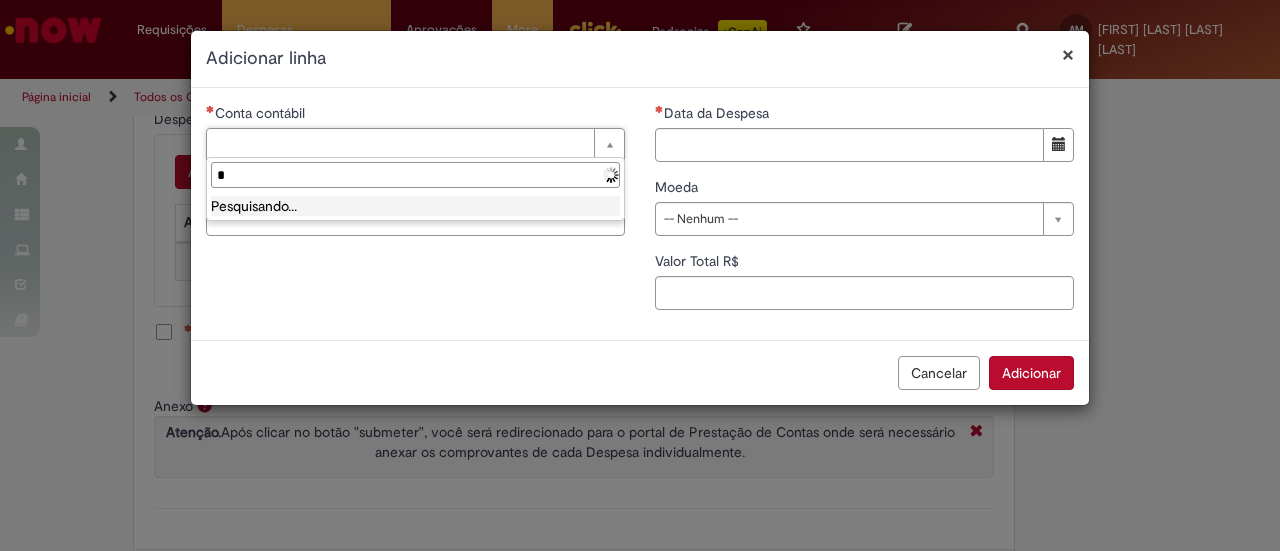 type 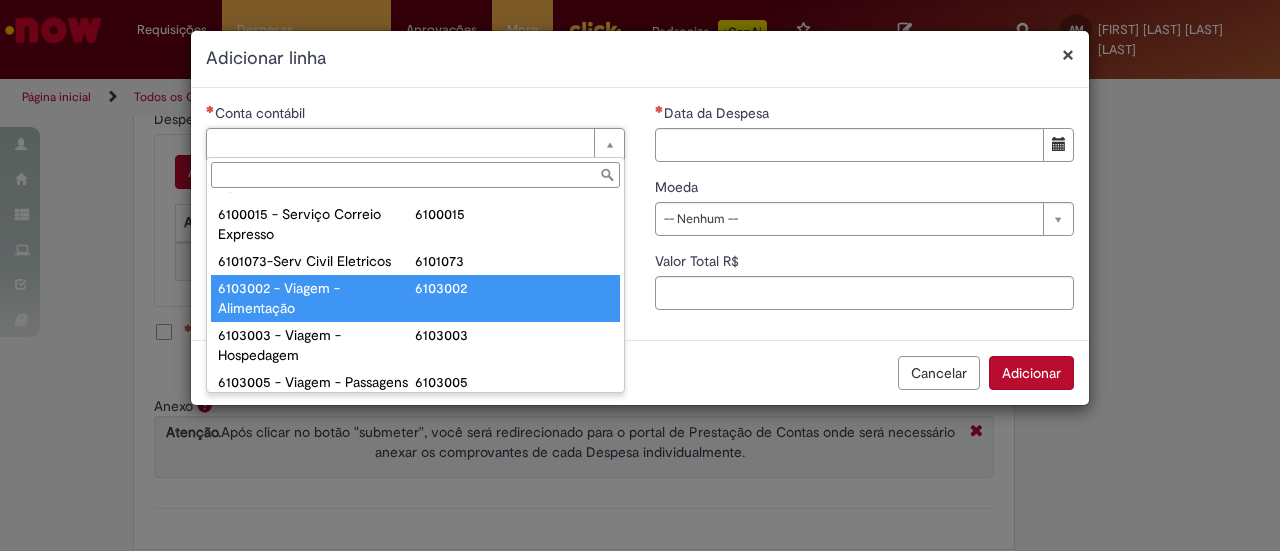 scroll, scrollTop: 787, scrollLeft: 0, axis: vertical 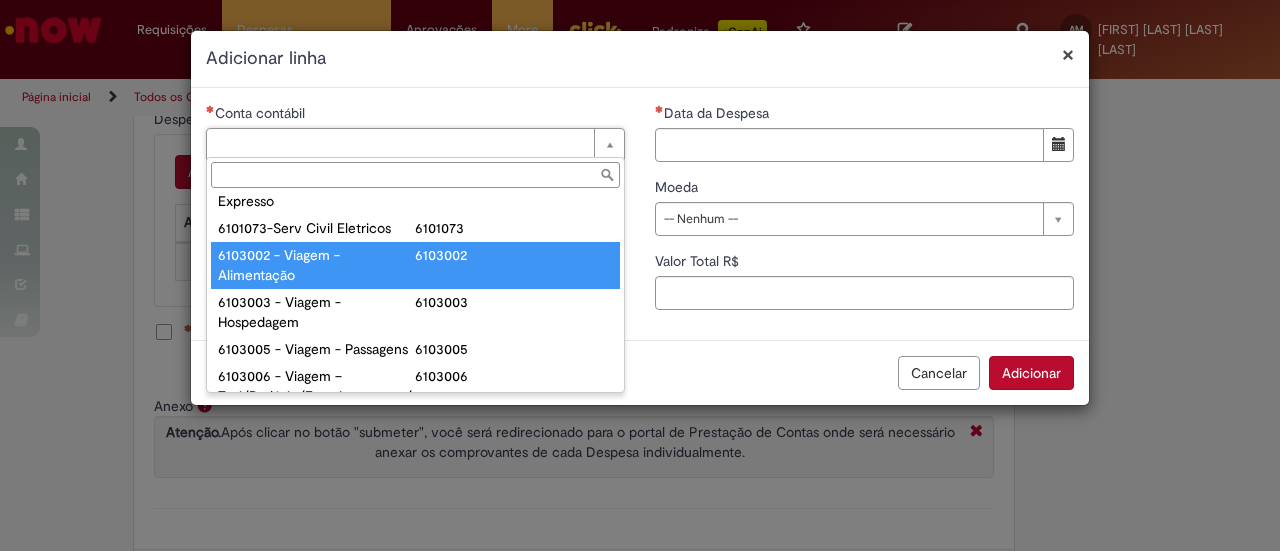 type on "**********" 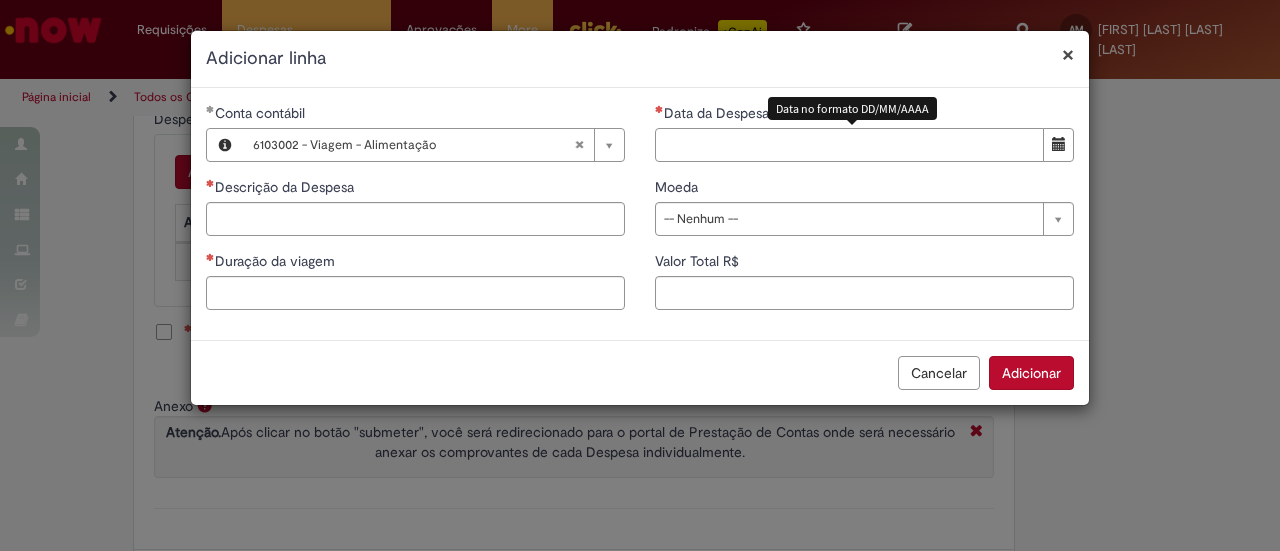 click on "Data da Despesa" at bounding box center [849, 145] 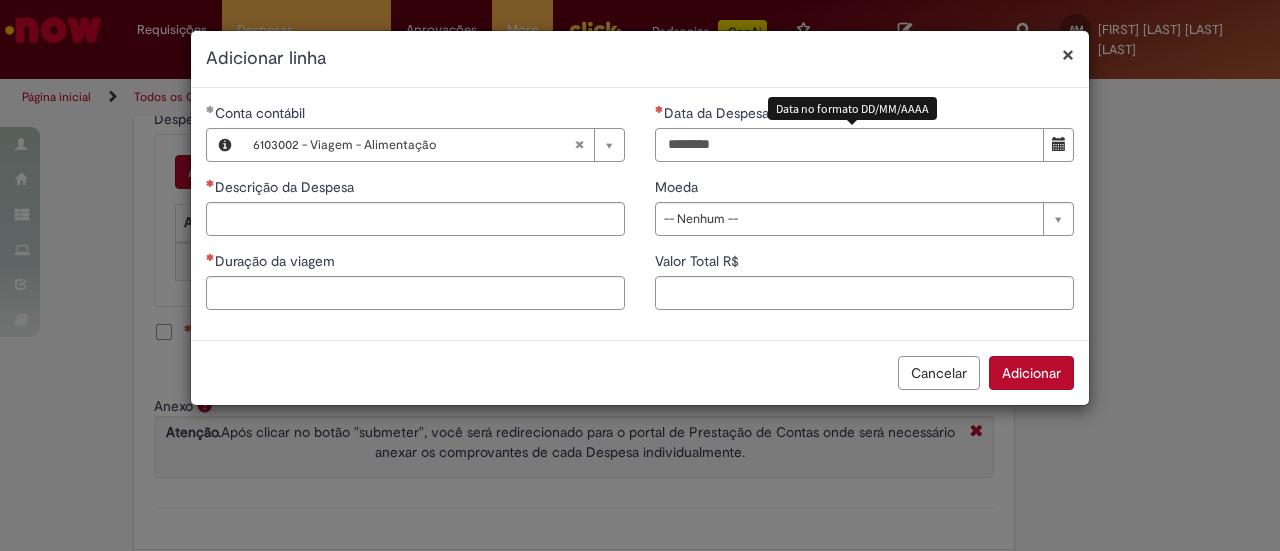 type on "********" 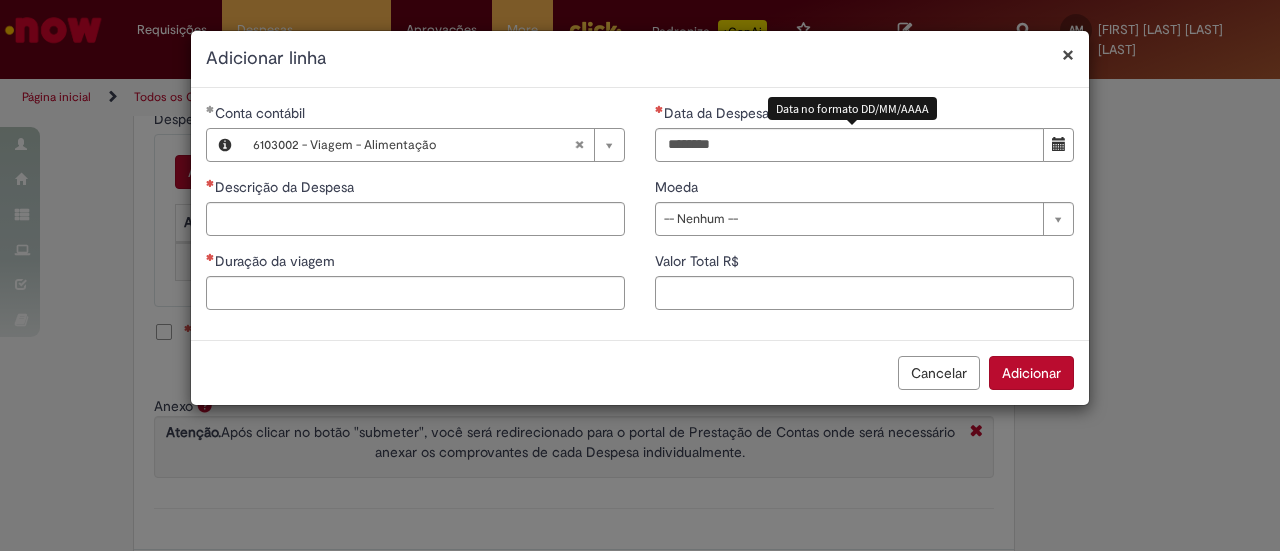 type 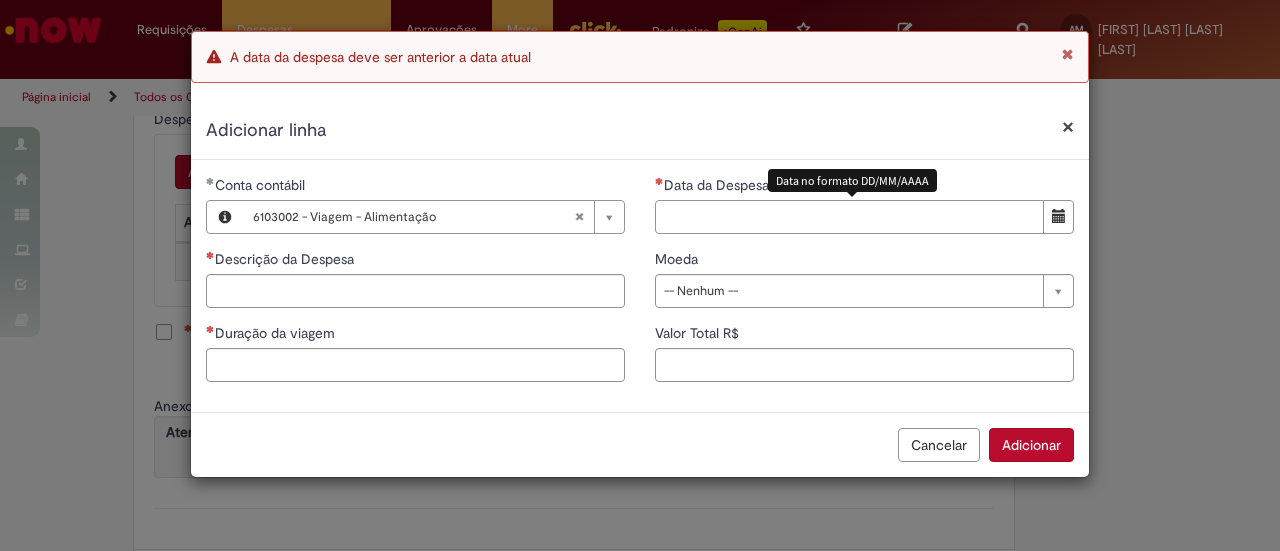 click on "Data da Despesa" at bounding box center (849, 217) 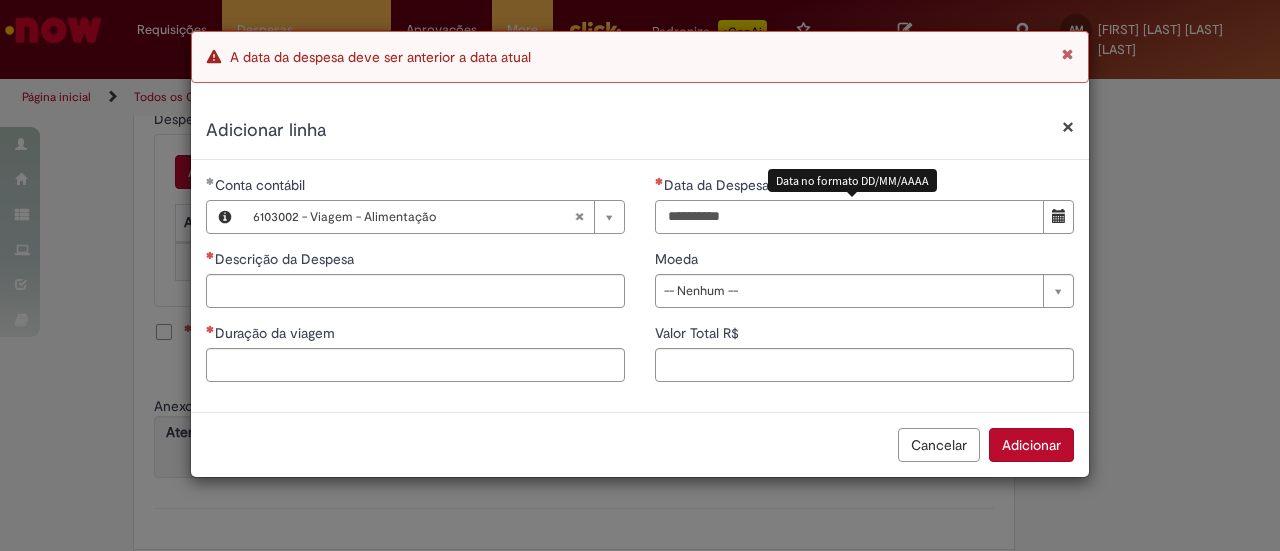 type on "**********" 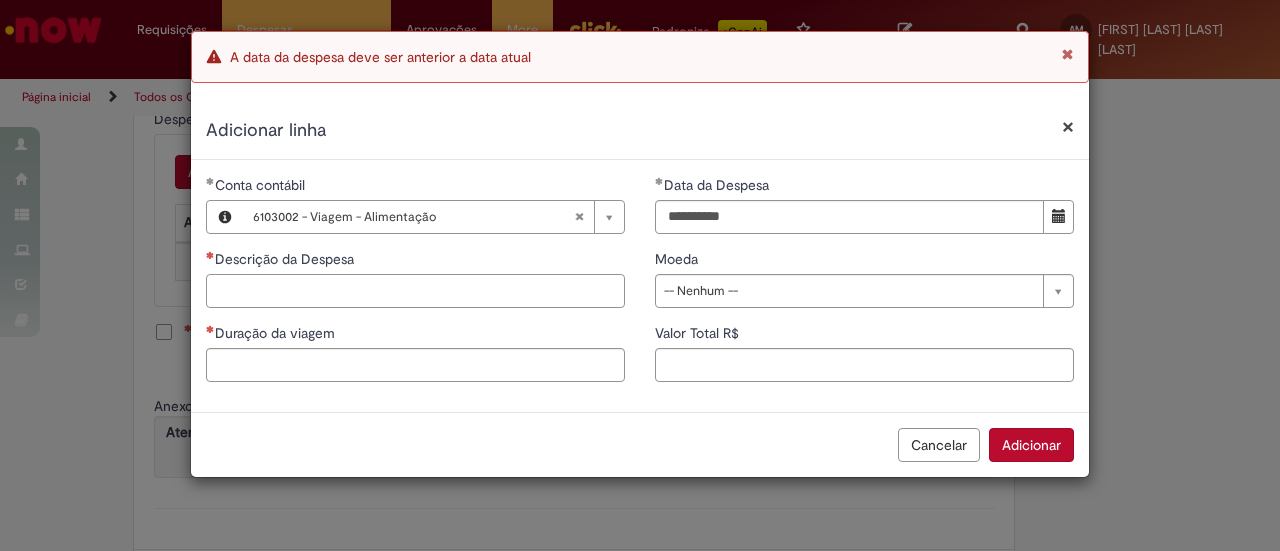 click on "Descrição da Despesa" at bounding box center [415, 291] 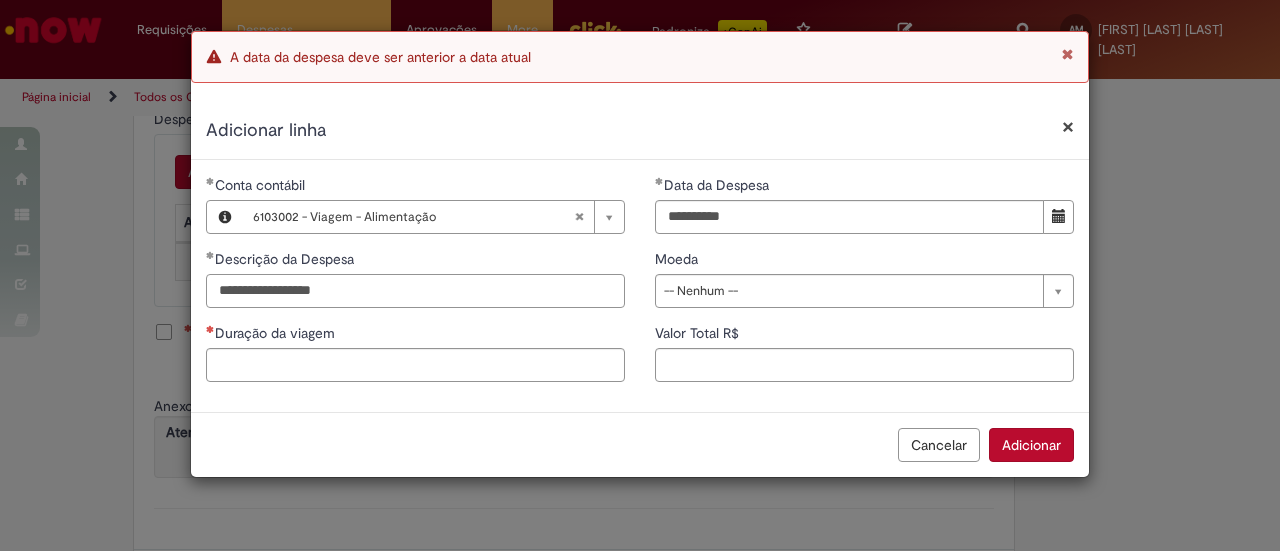 type on "**********" 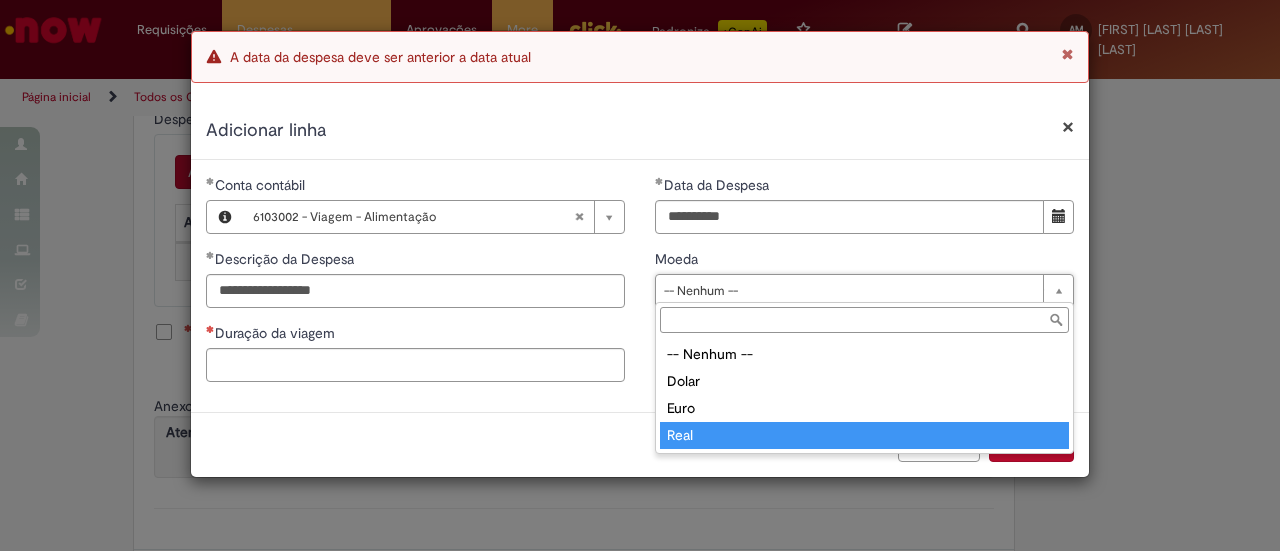 type on "****" 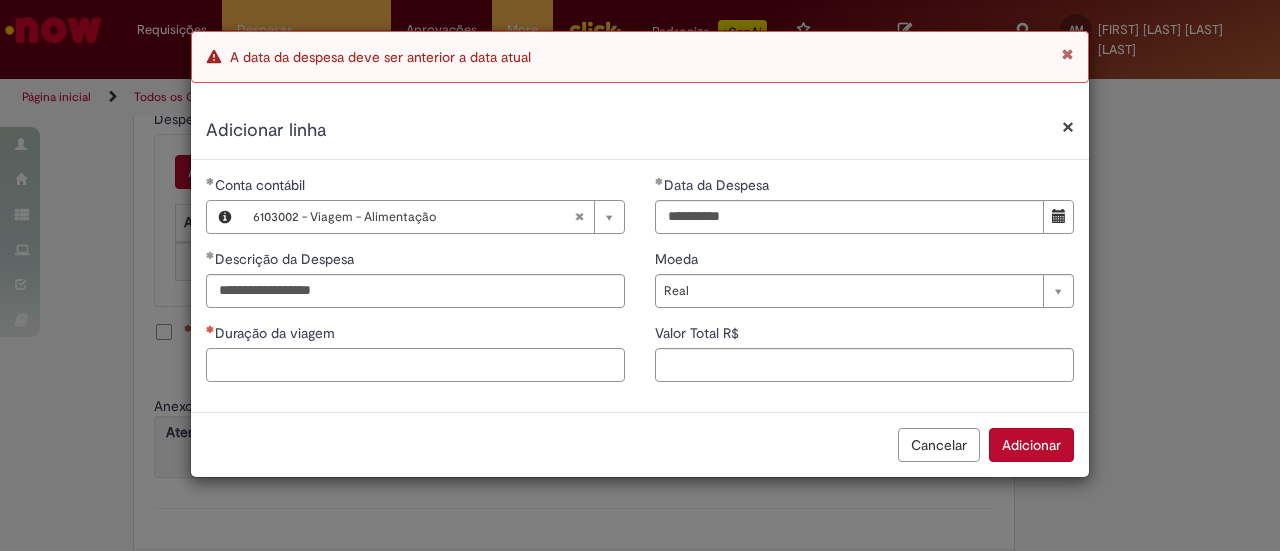 click on "Duração da viagem" at bounding box center (415, 365) 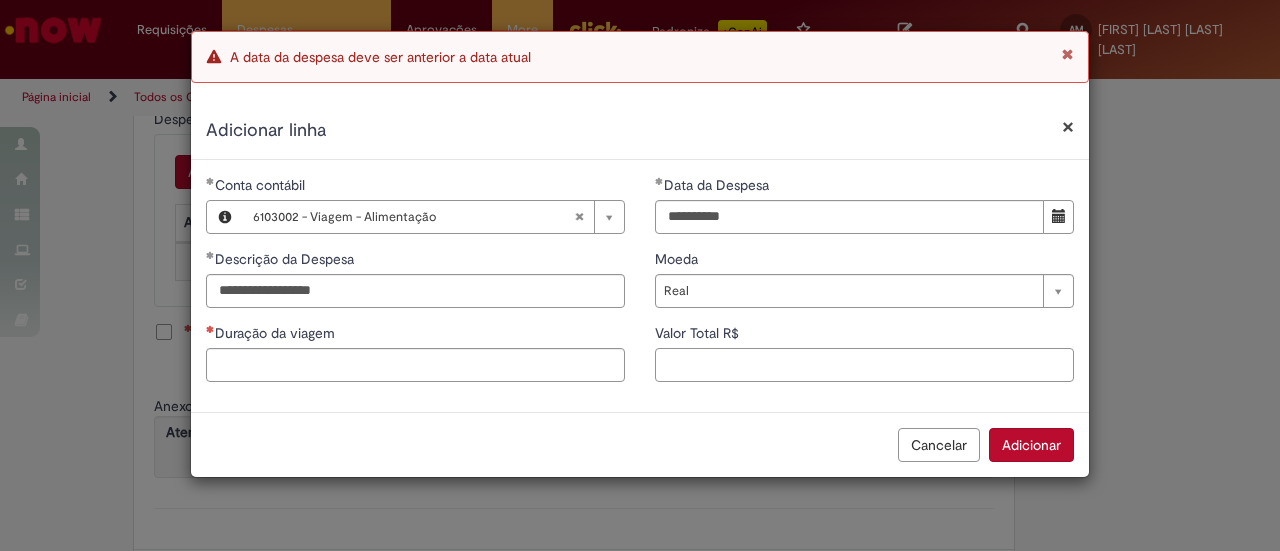 click on "Valor Total R$" at bounding box center (864, 365) 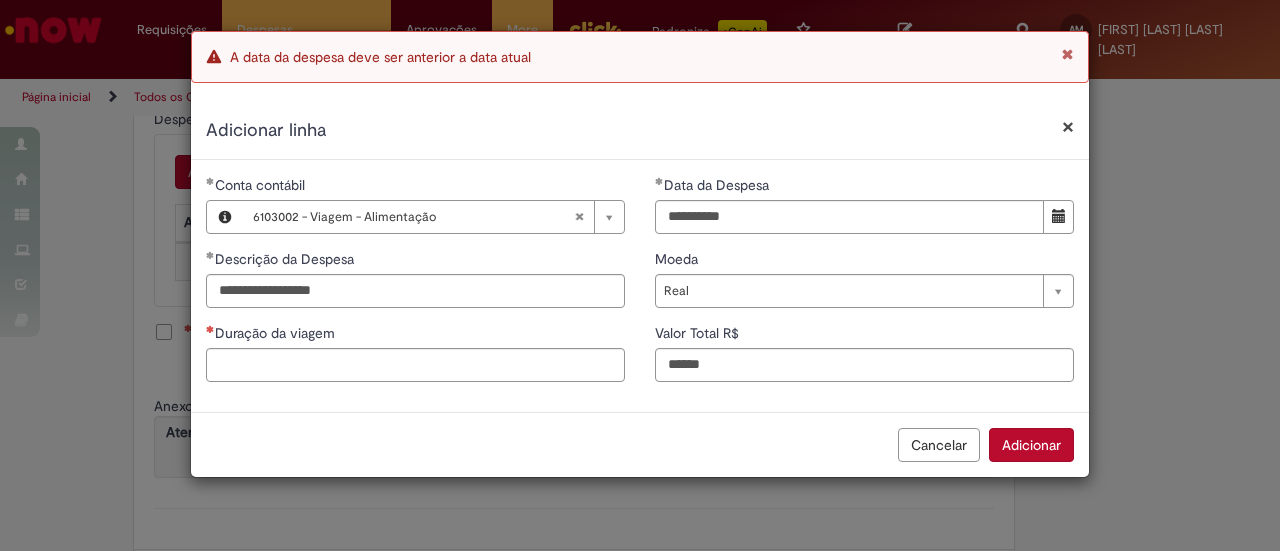 type on "*****" 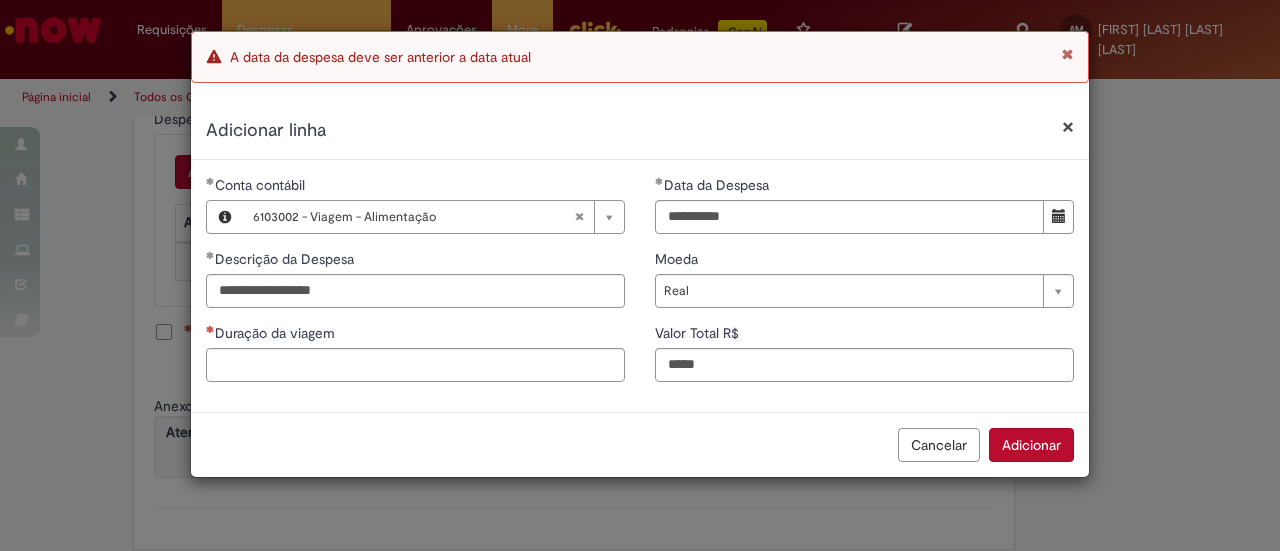 click on "Adicionar" at bounding box center (1031, 445) 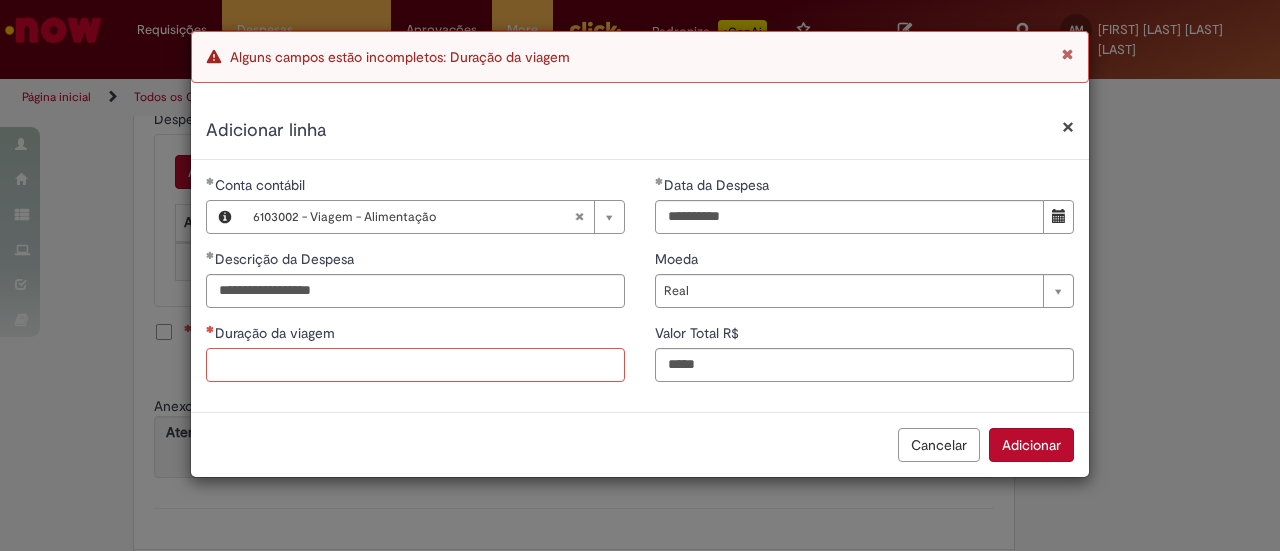 click on "Duração da viagem" at bounding box center (415, 365) 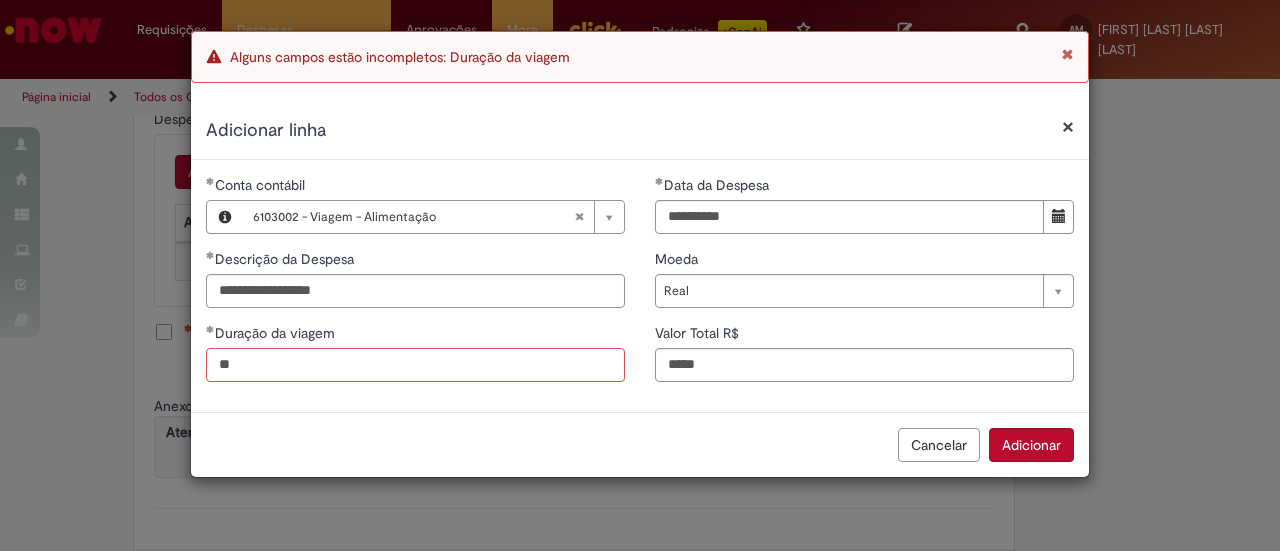 type on "*" 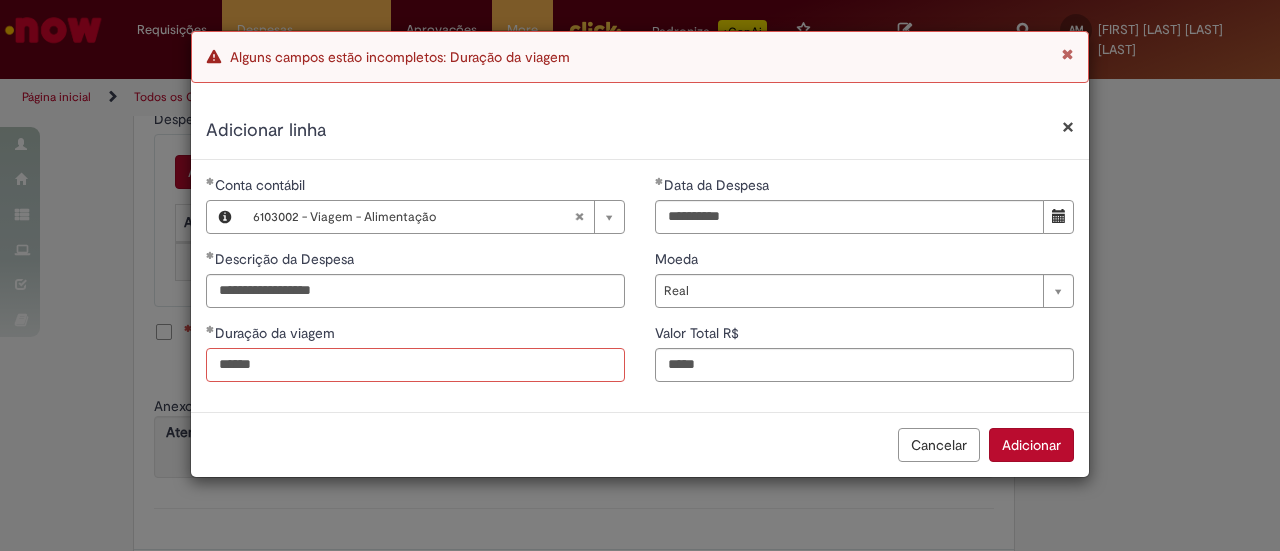 click on "******" at bounding box center (415, 365) 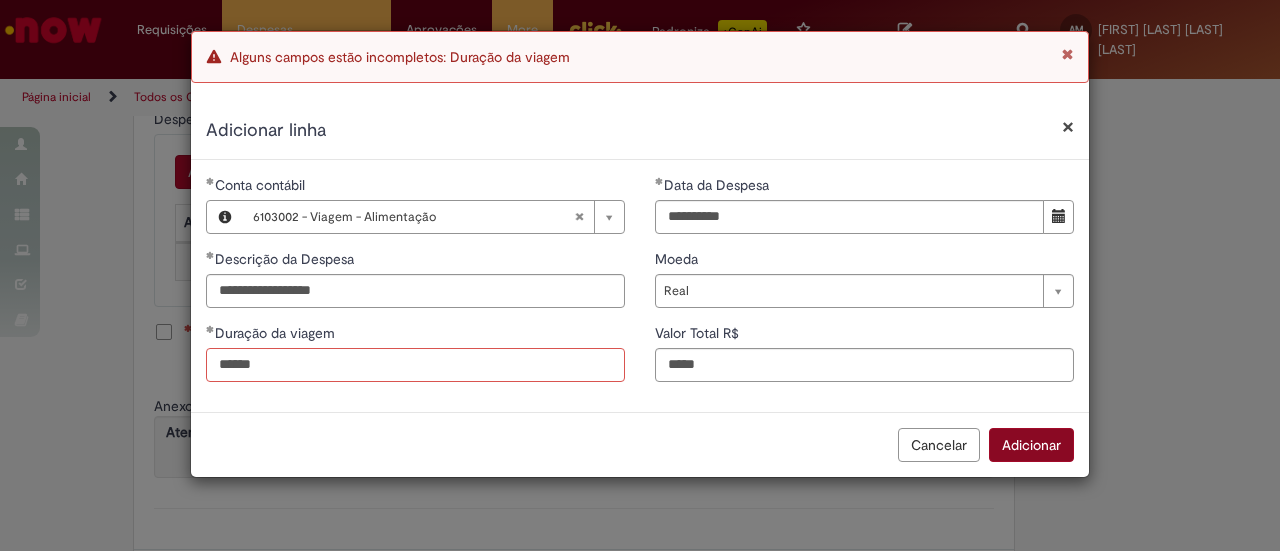 type on "******" 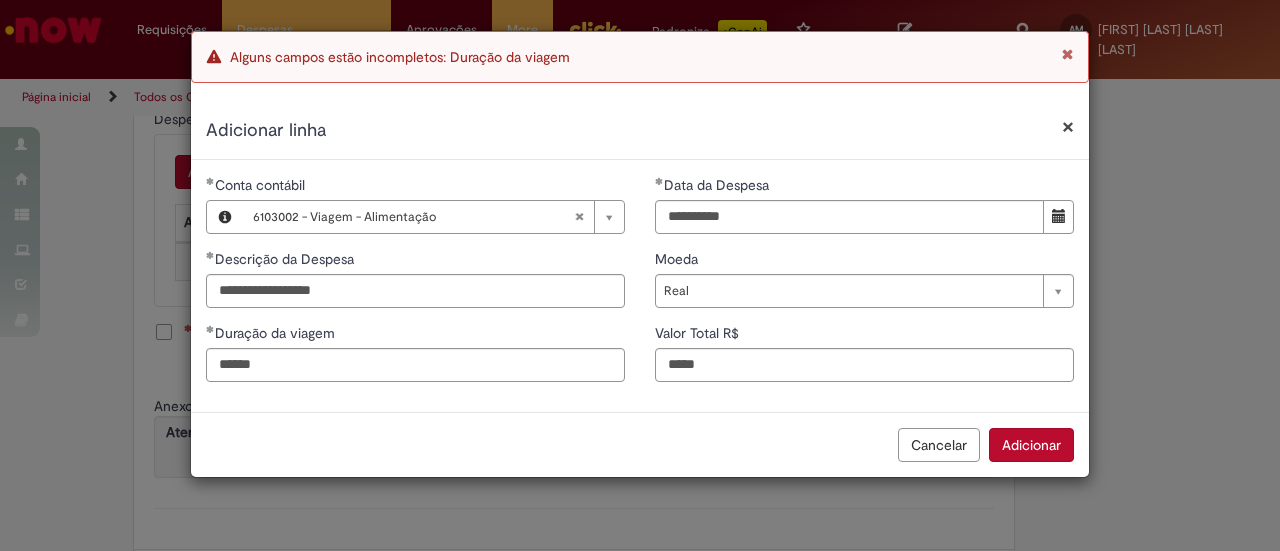 click on "Adicionar" at bounding box center (1031, 445) 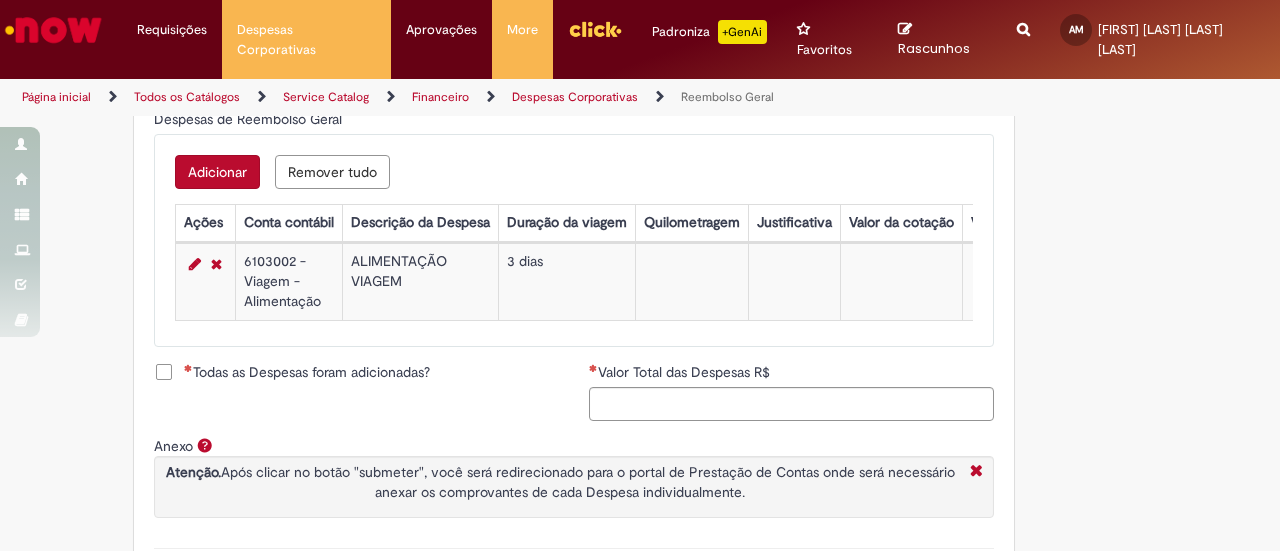 click on "Adicionar" at bounding box center (217, 172) 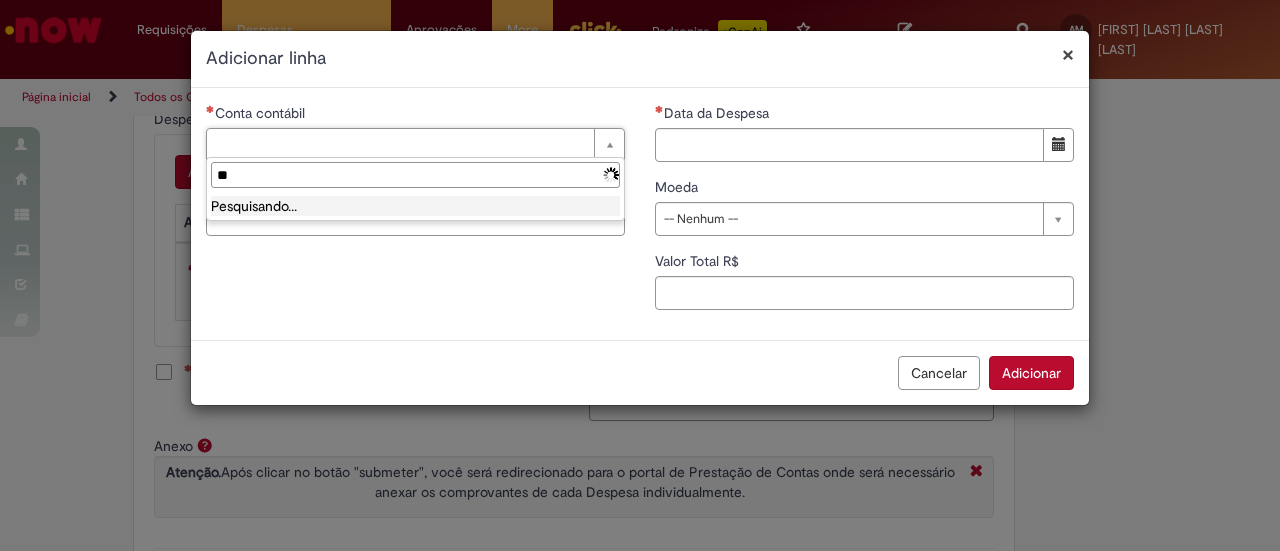 type on "*" 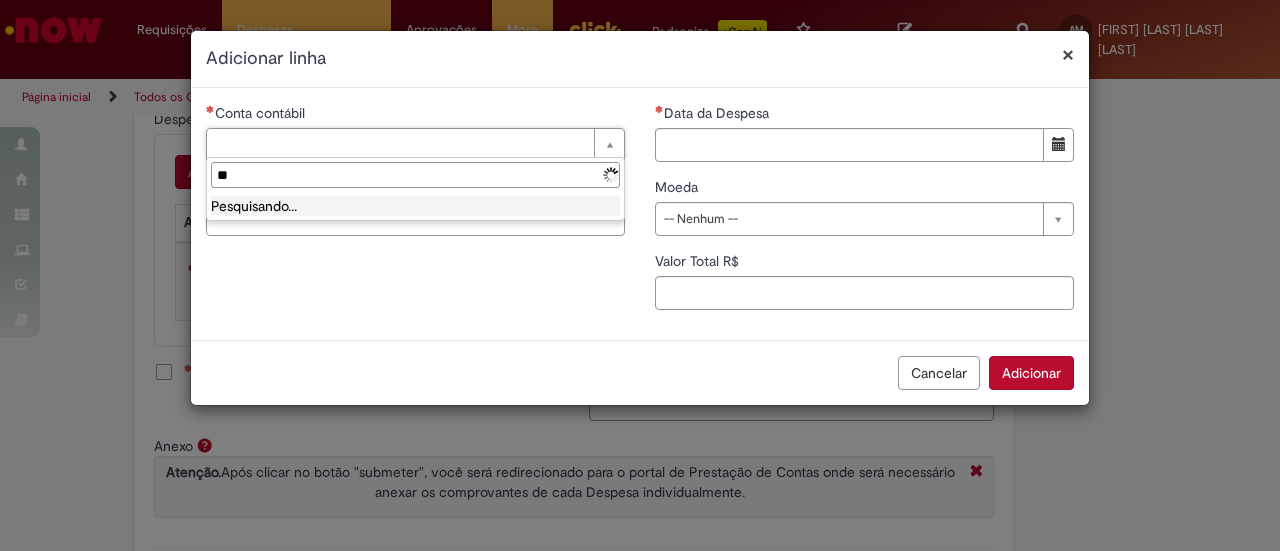 type on "*" 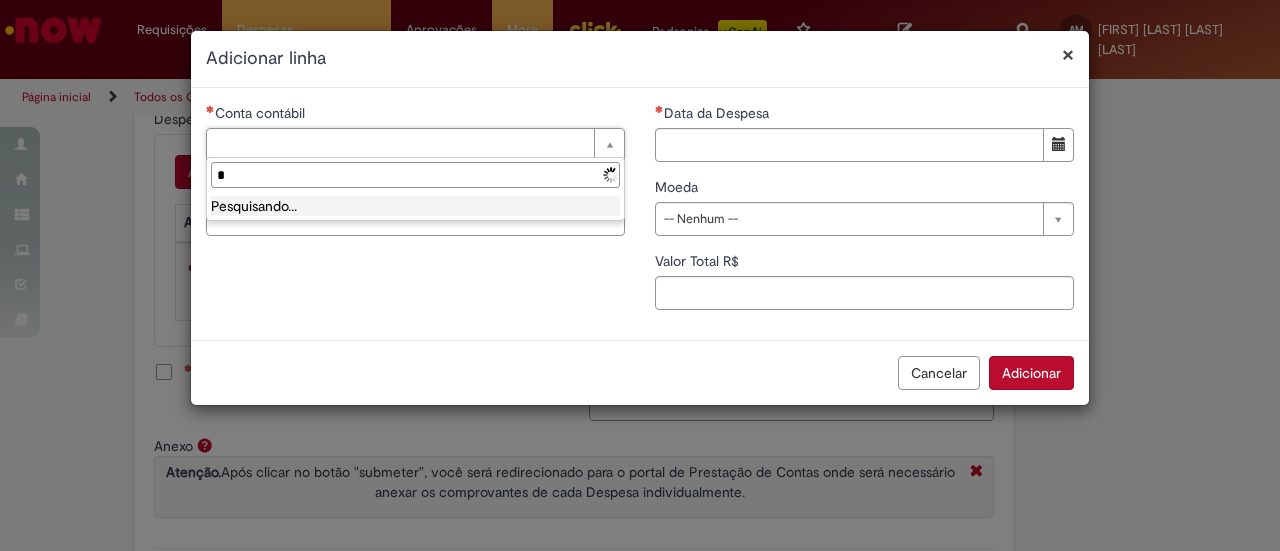 type 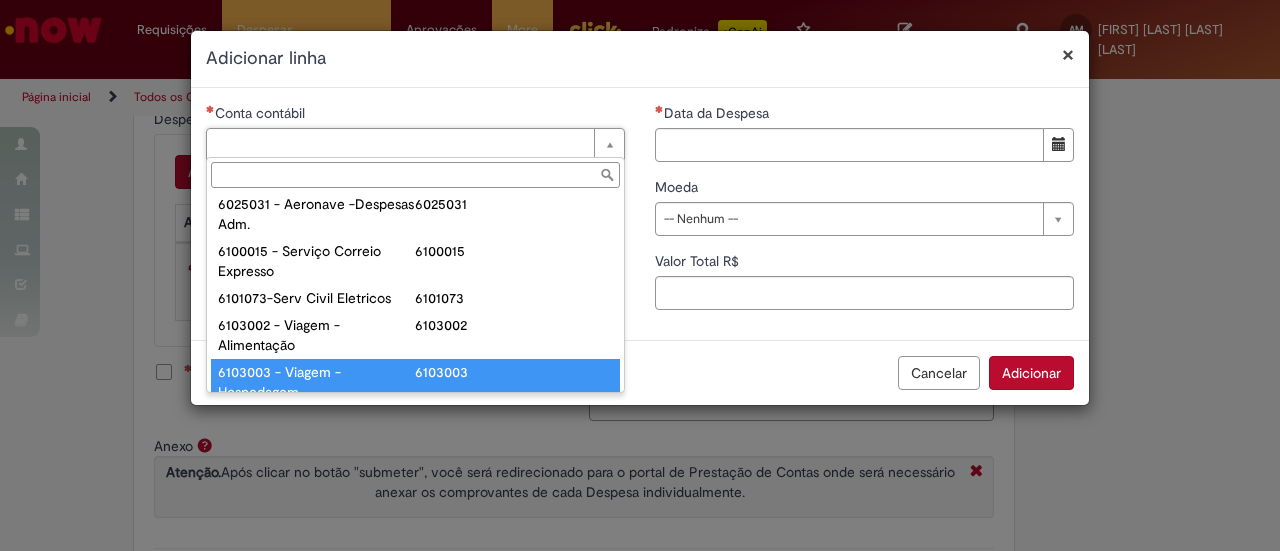 scroll, scrollTop: 787, scrollLeft: 0, axis: vertical 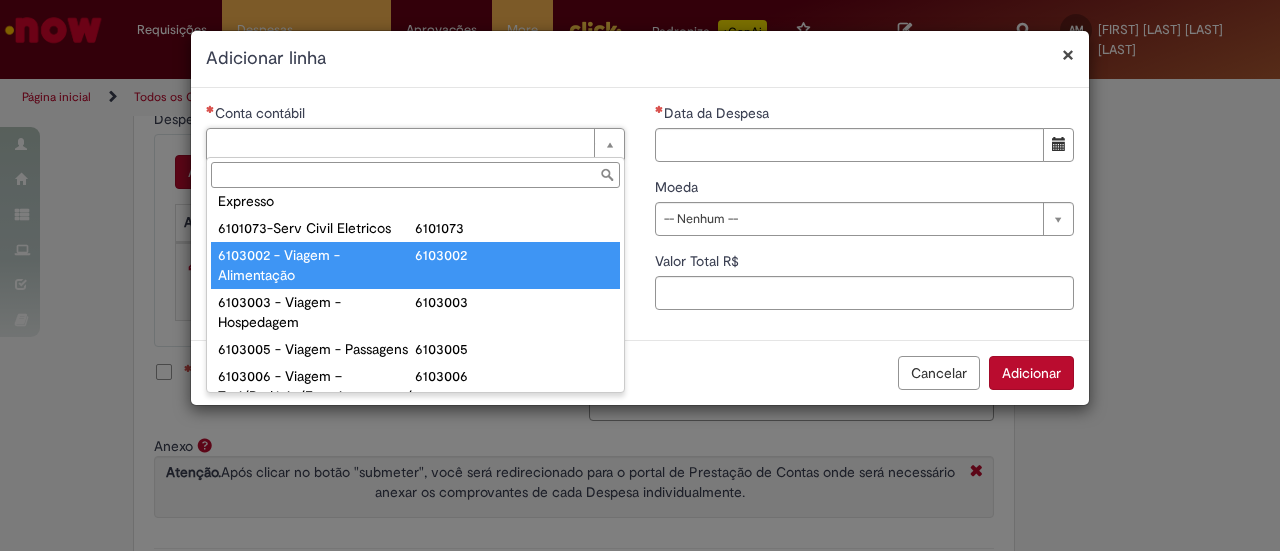 type on "**********" 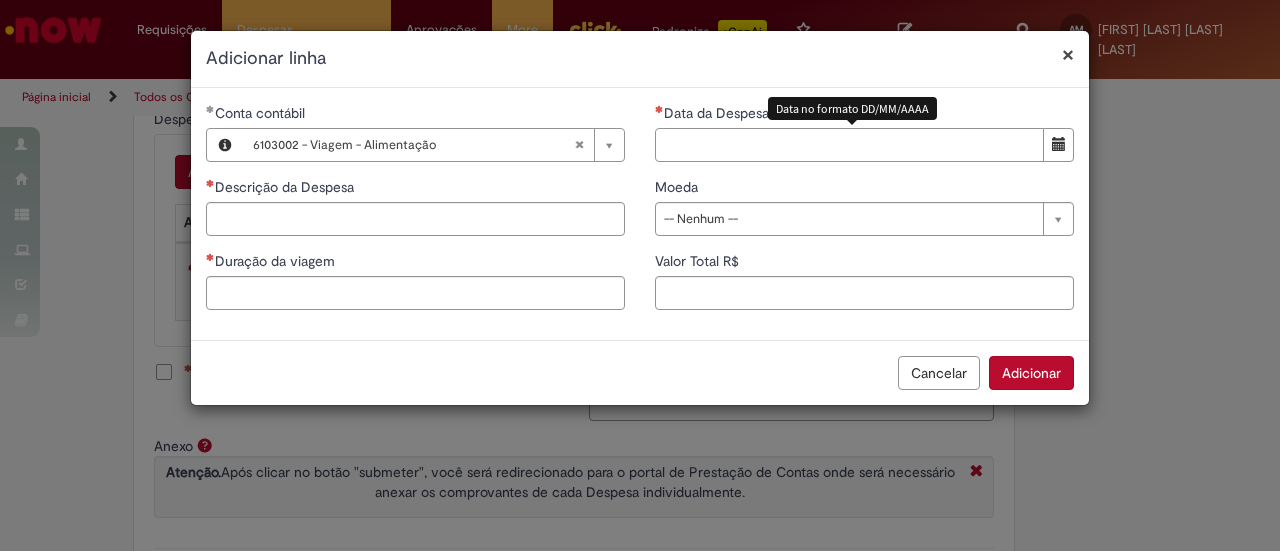 drag, startPoint x: 741, startPoint y: 157, endPoint x: 820, endPoint y: 150, distance: 79.30952 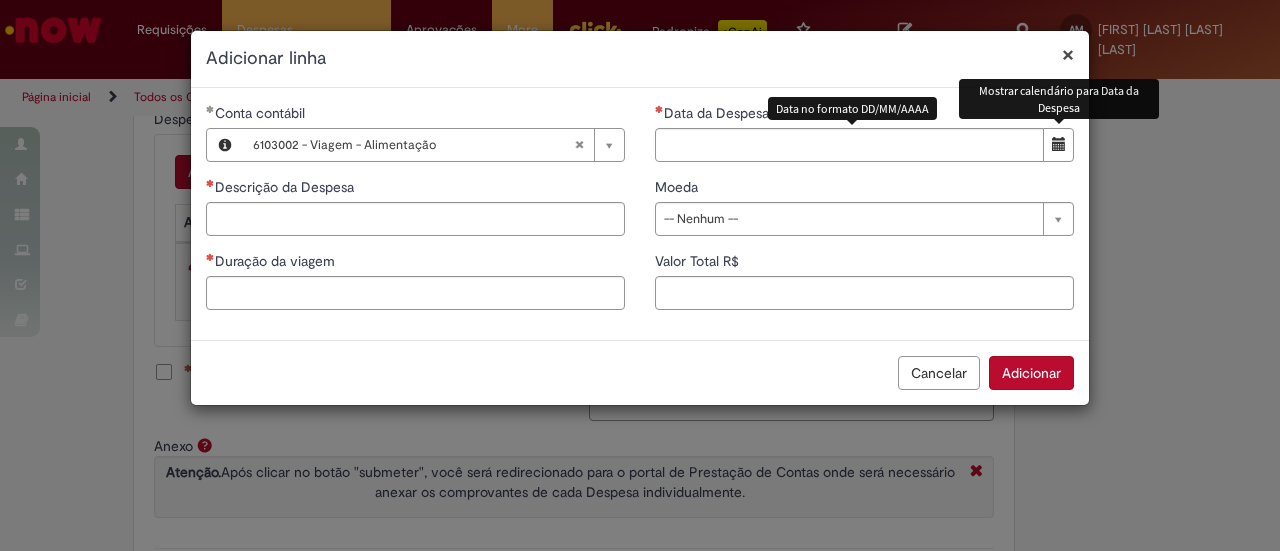 click at bounding box center [1058, 145] 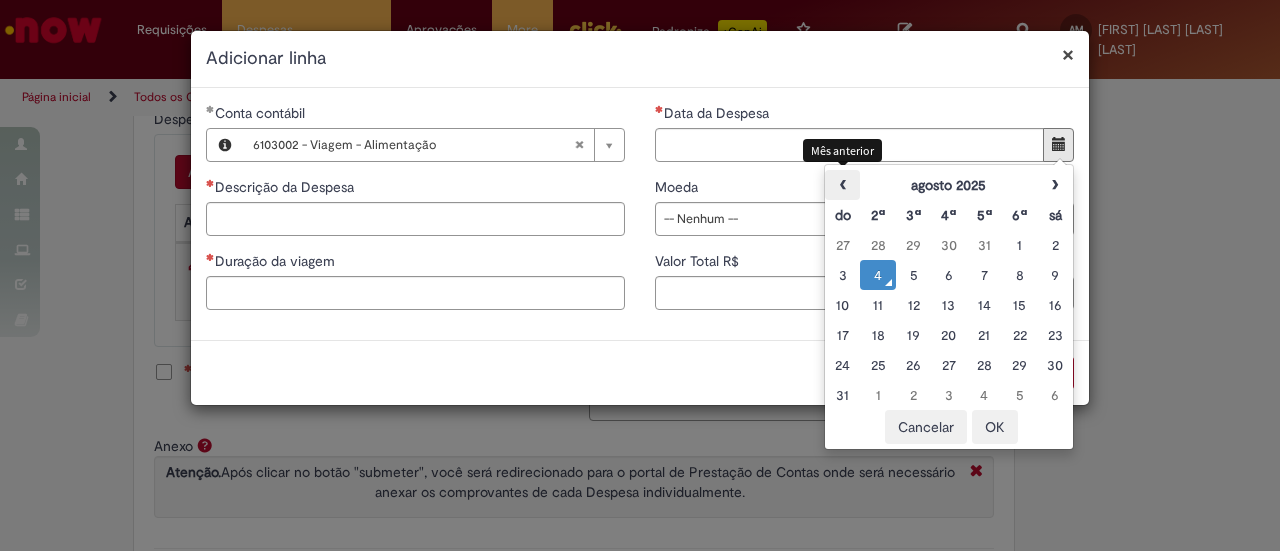 click on "‹" at bounding box center [842, 185] 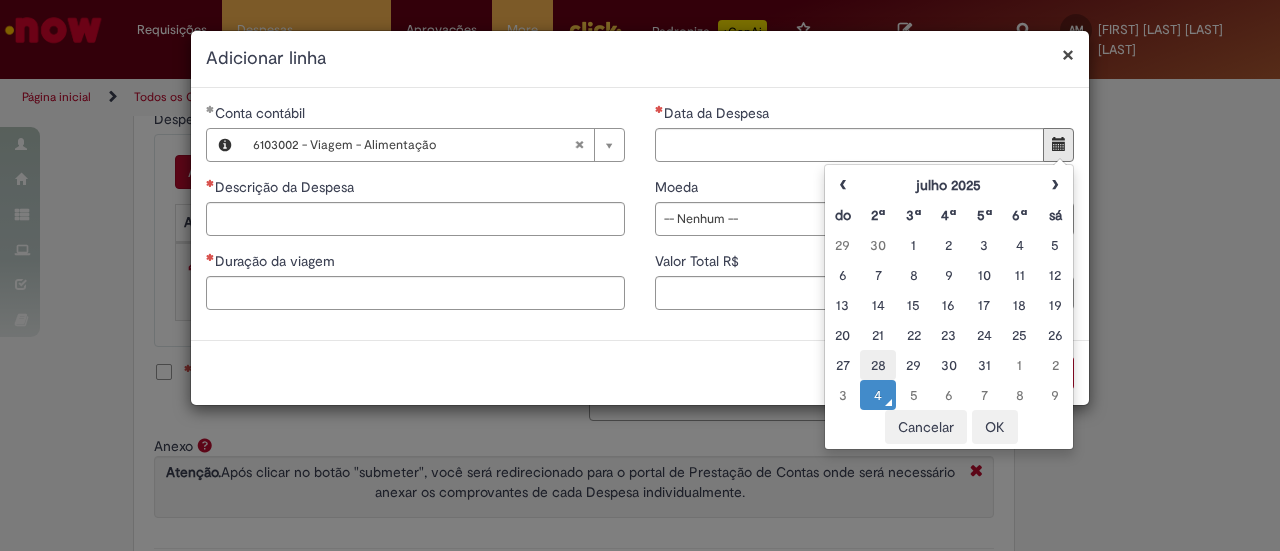 click on "28" at bounding box center (877, 365) 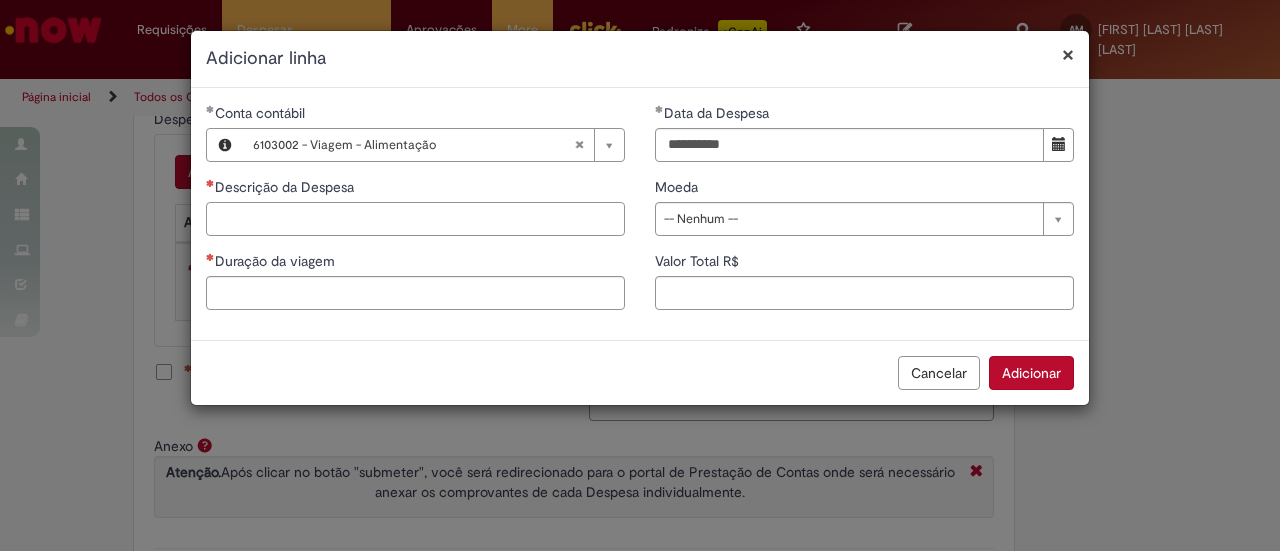 click on "Descrição da Despesa" at bounding box center (415, 219) 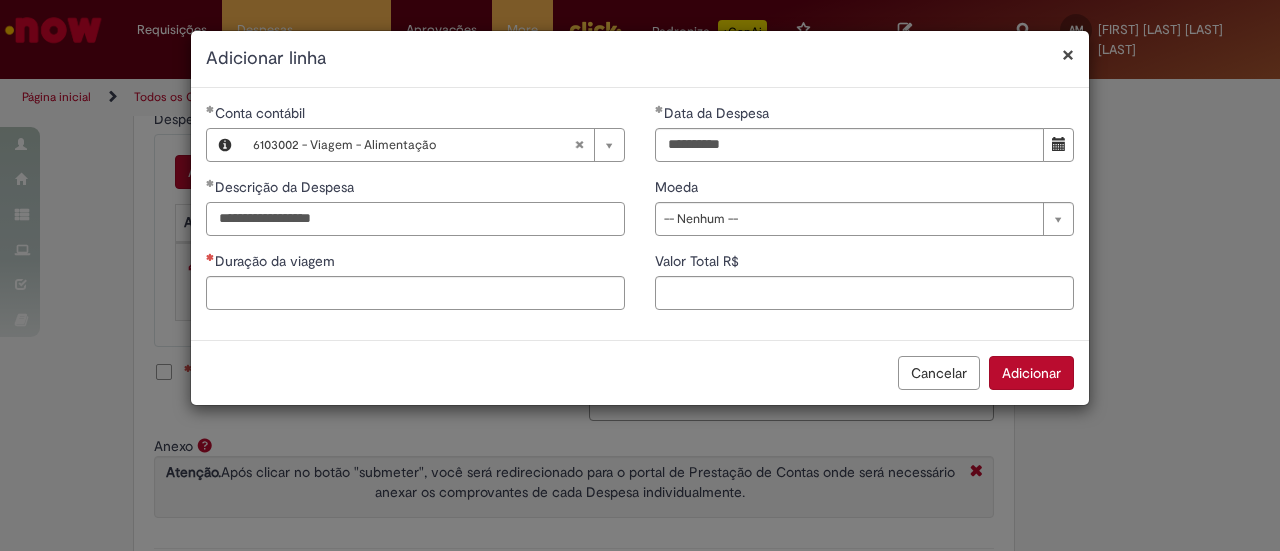 type on "**********" 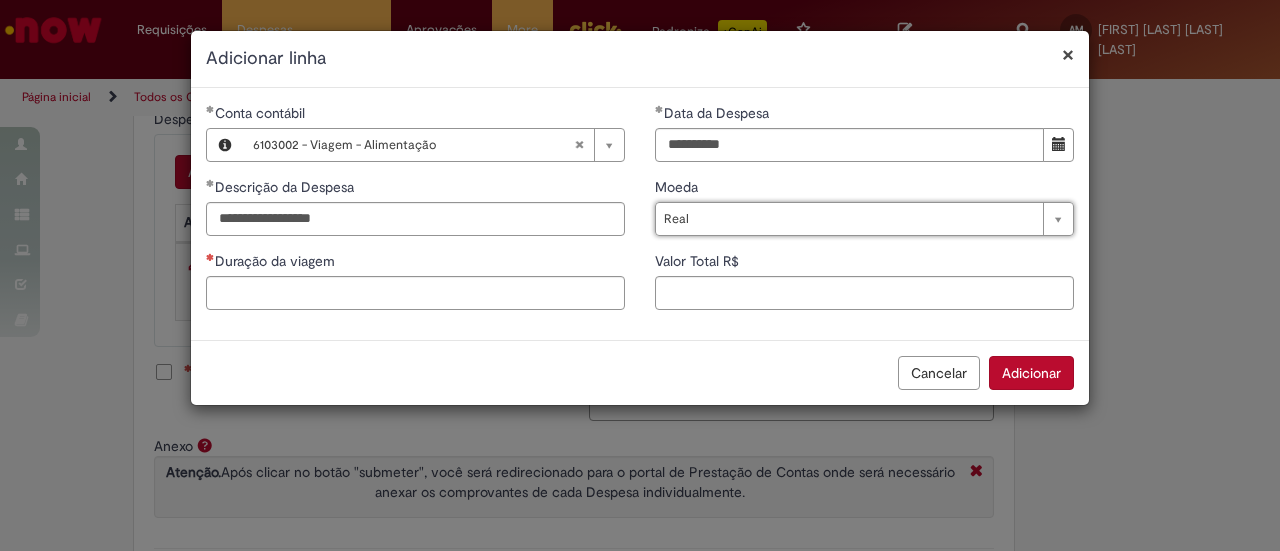 type on "****" 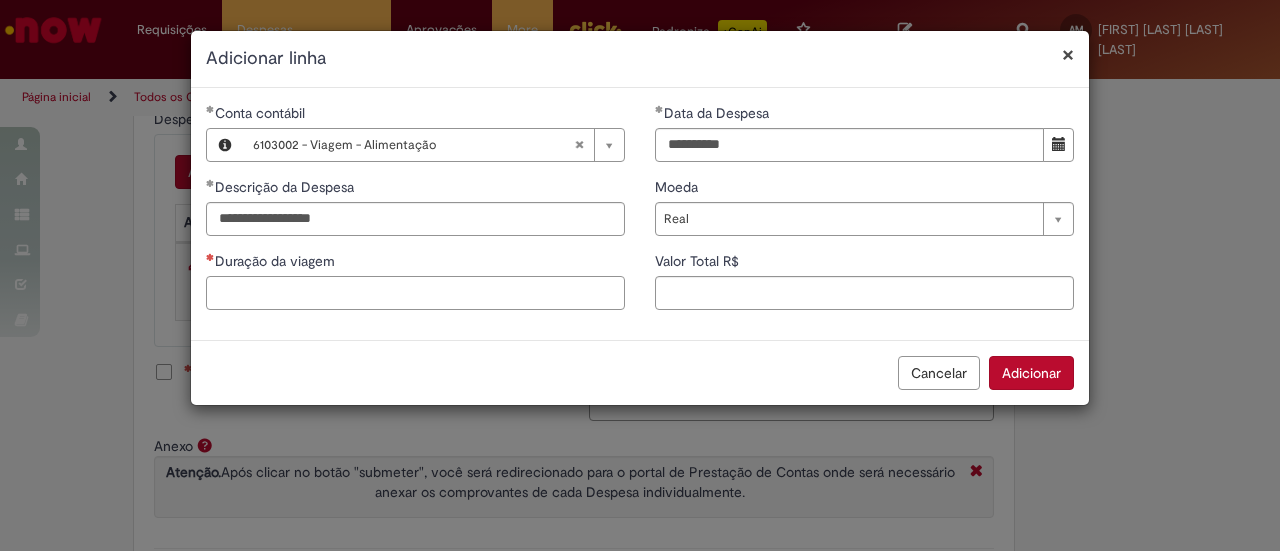 click on "Duração da viagem" at bounding box center [415, 293] 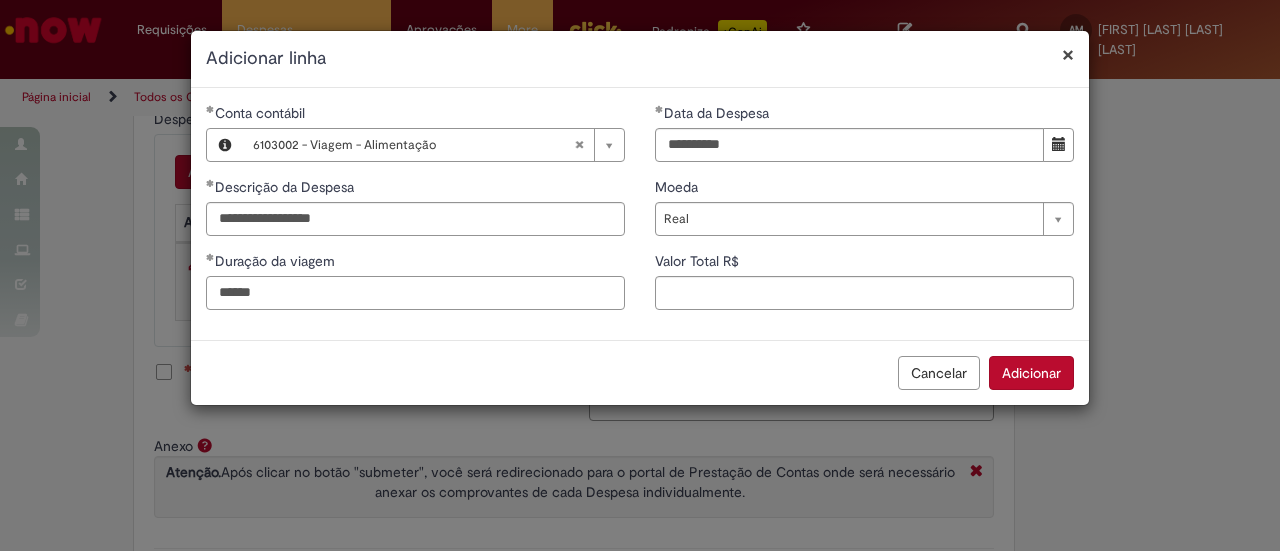 type on "******" 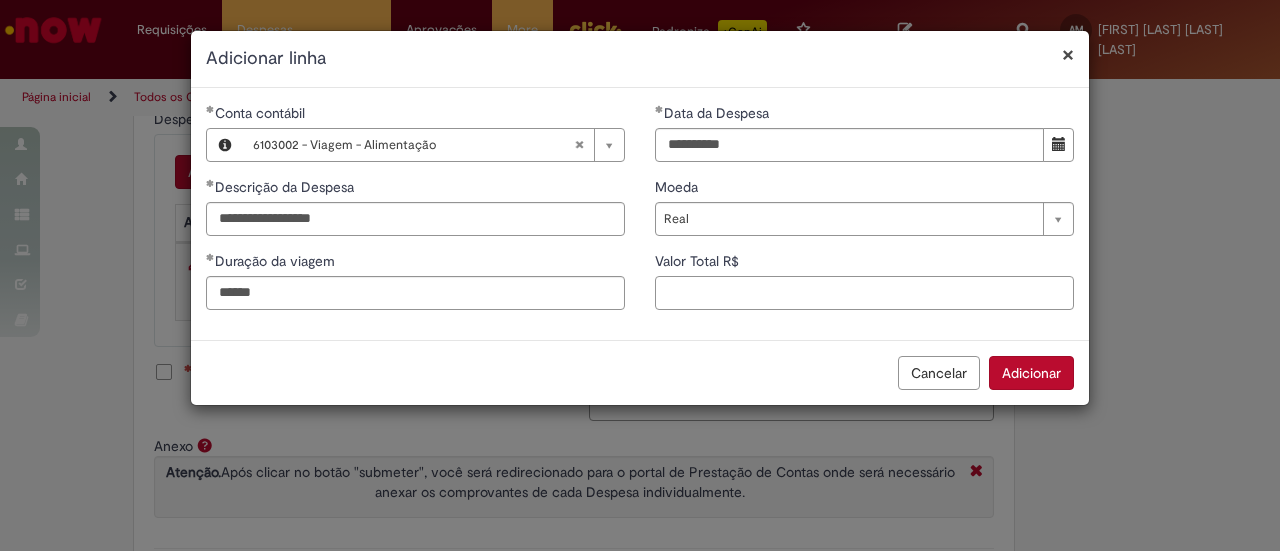 click on "Valor Total R$" at bounding box center (864, 293) 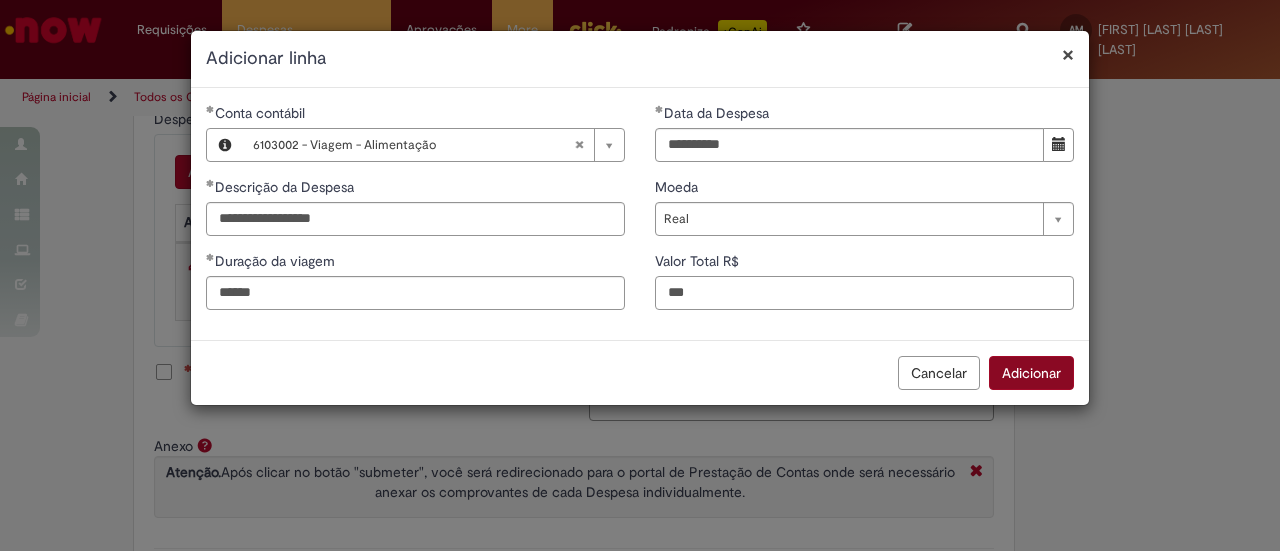 type on "***" 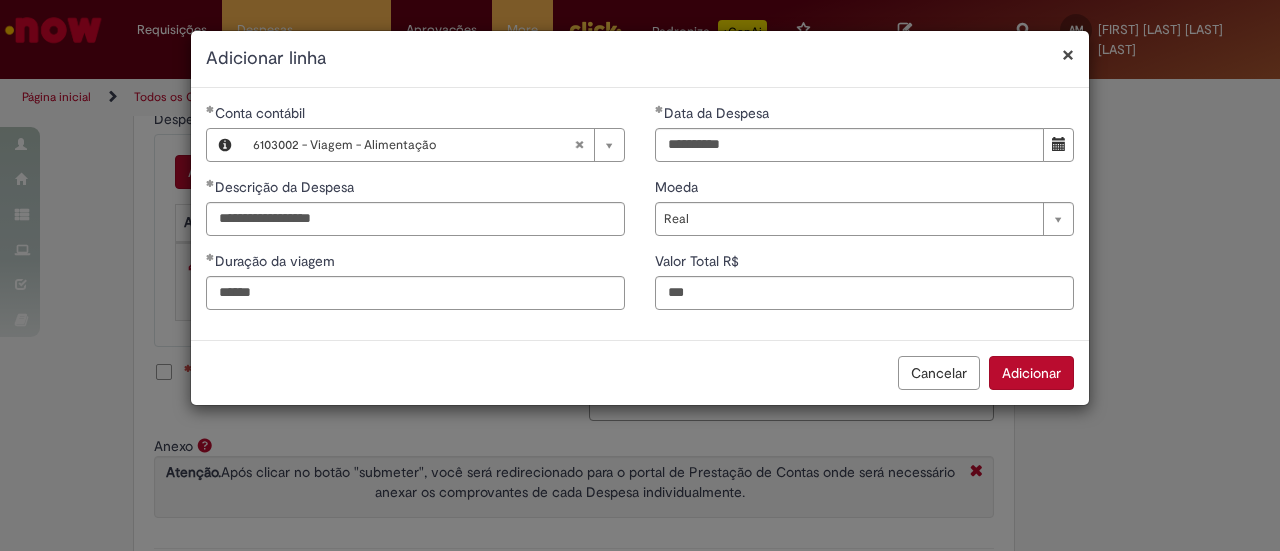 click on "Adicionar" at bounding box center [1031, 373] 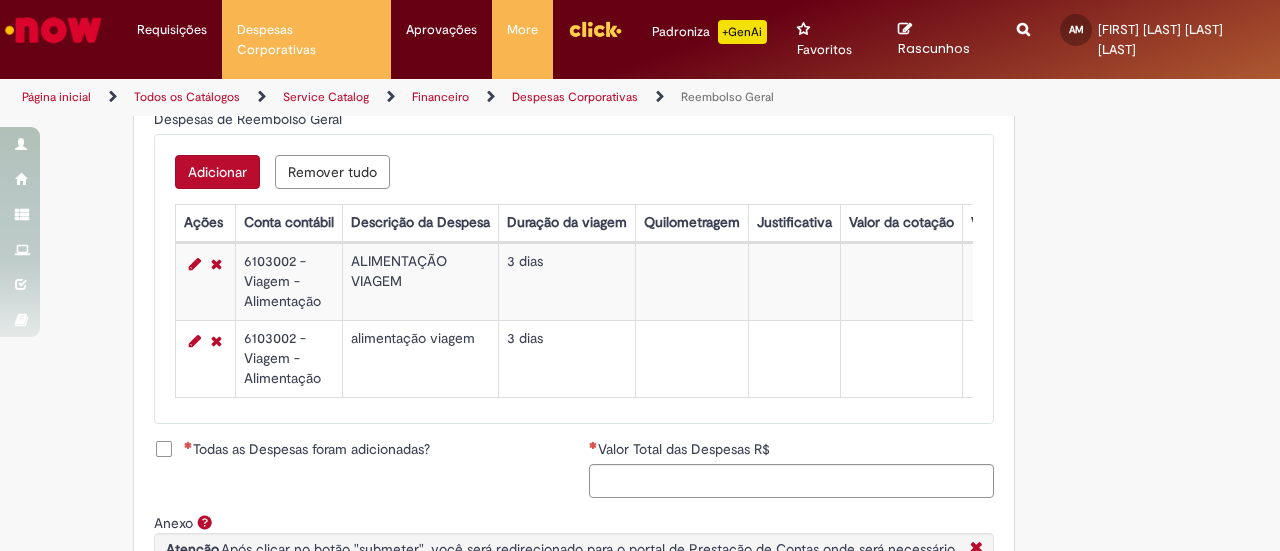 click on "Adicionar" at bounding box center (217, 172) 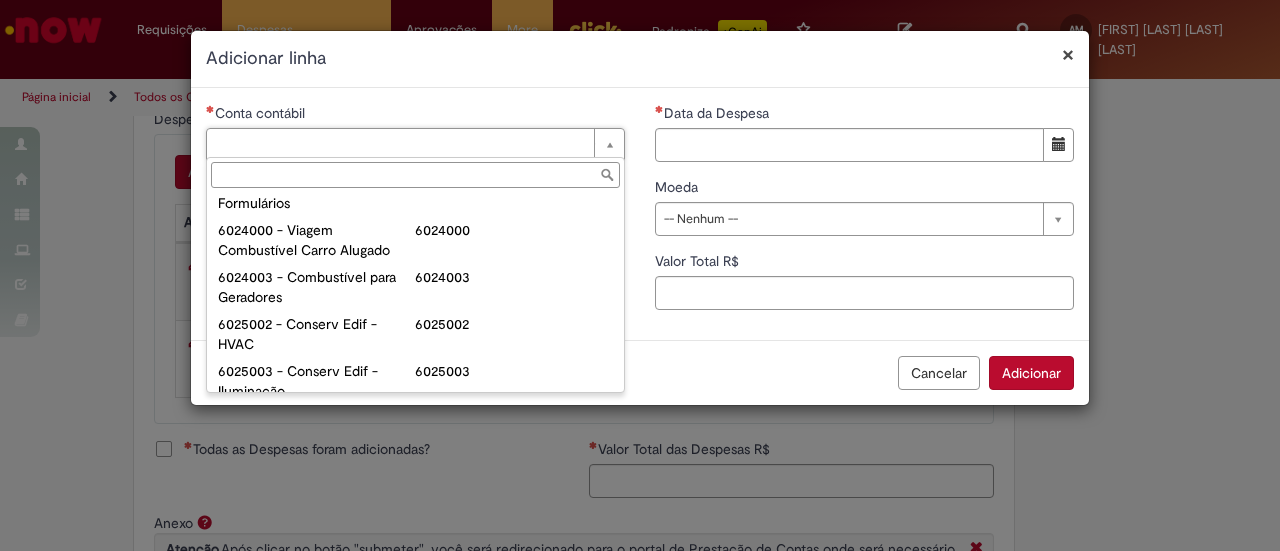 scroll, scrollTop: 106, scrollLeft: 0, axis: vertical 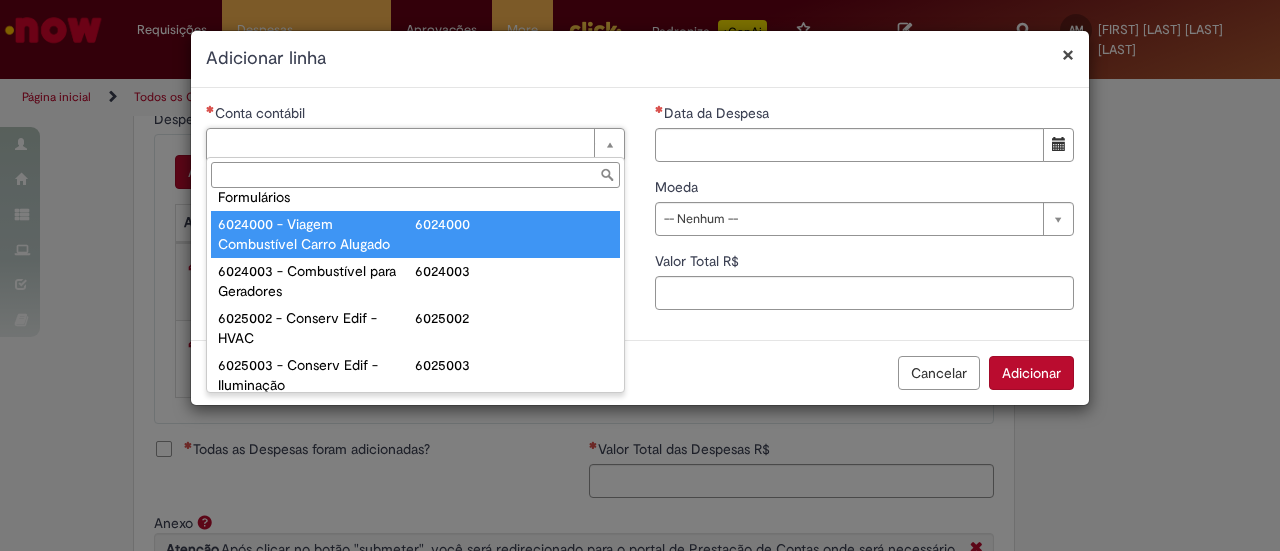 type on "**********" 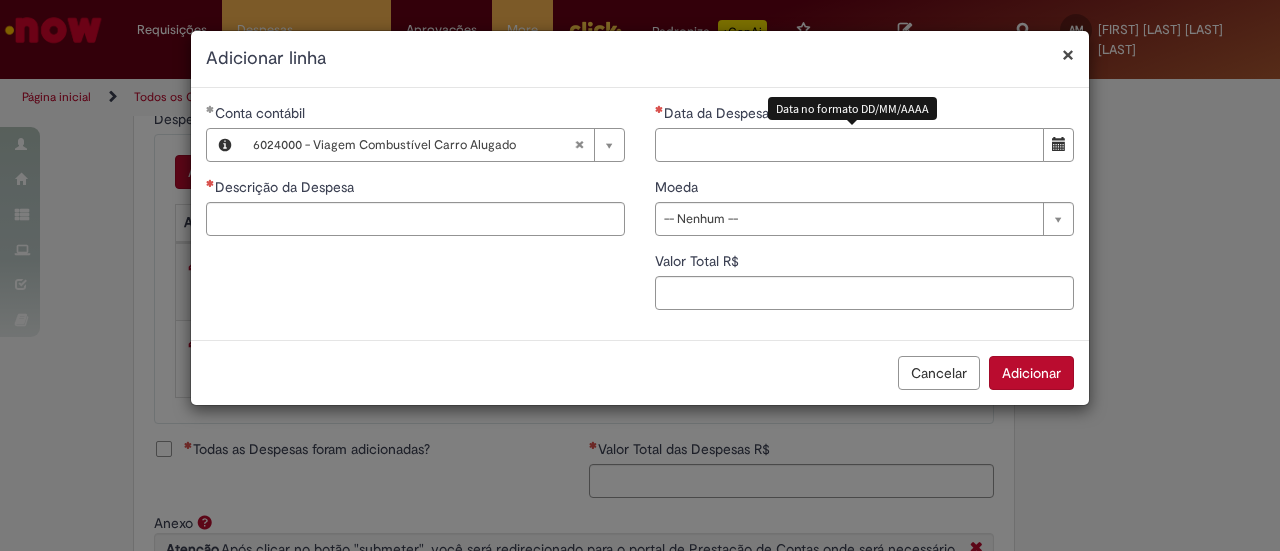 click on "Data da Despesa" at bounding box center [849, 145] 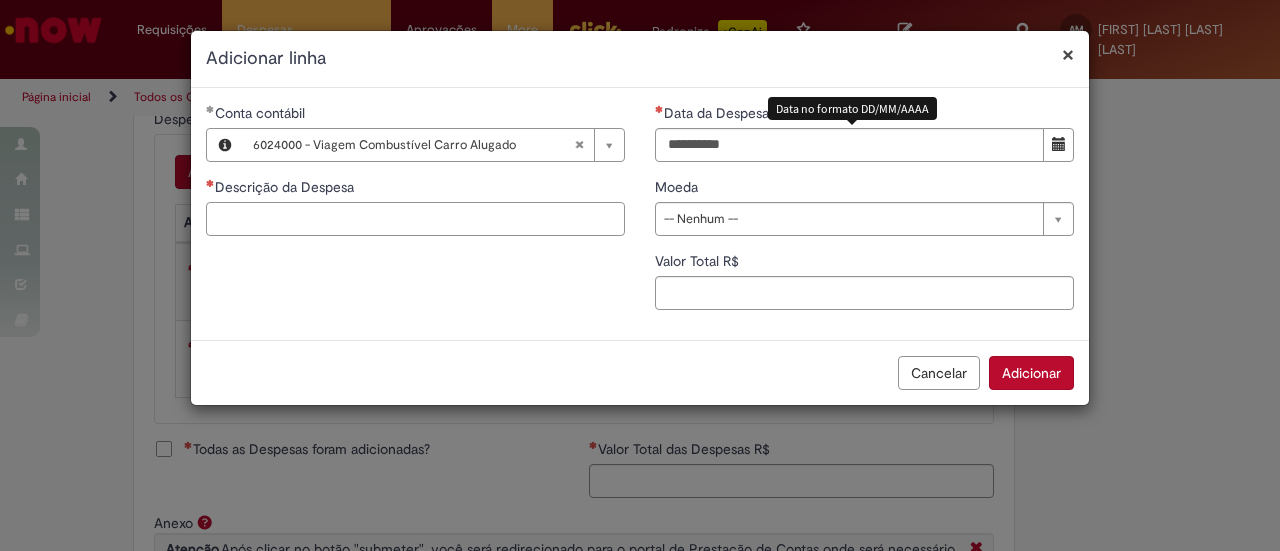 click on "Descrição da Despesa" at bounding box center (415, 219) 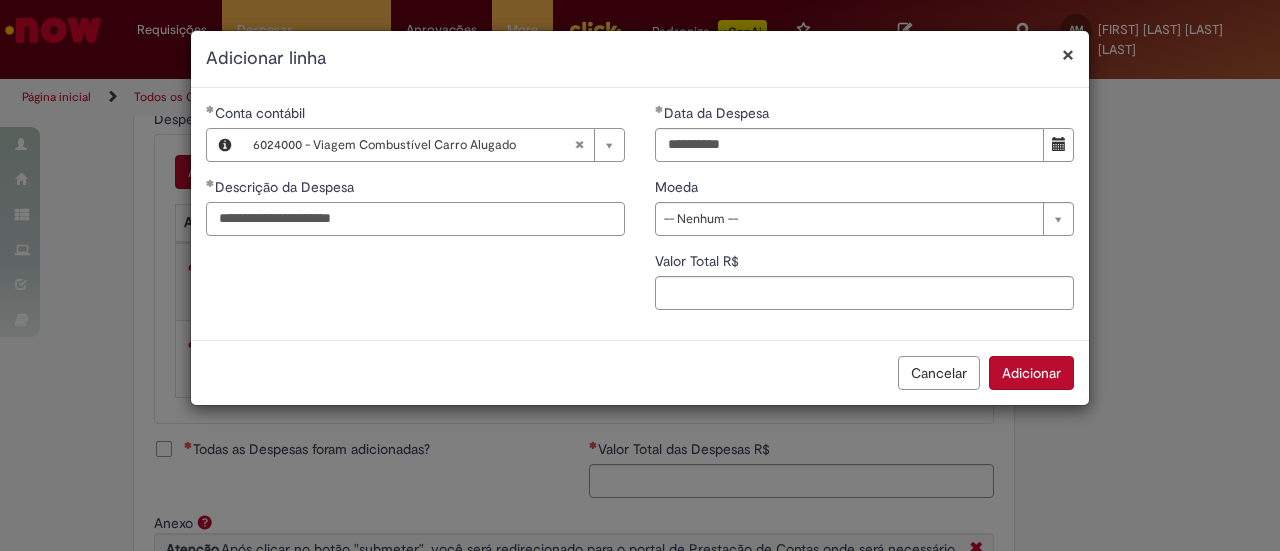 type on "**********" 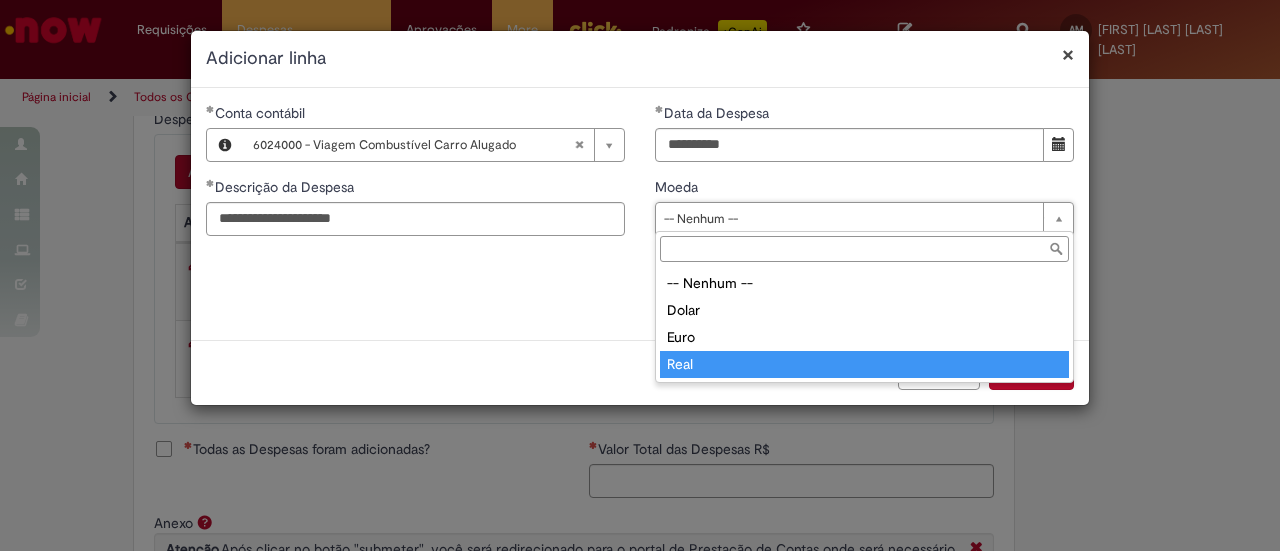 type on "****" 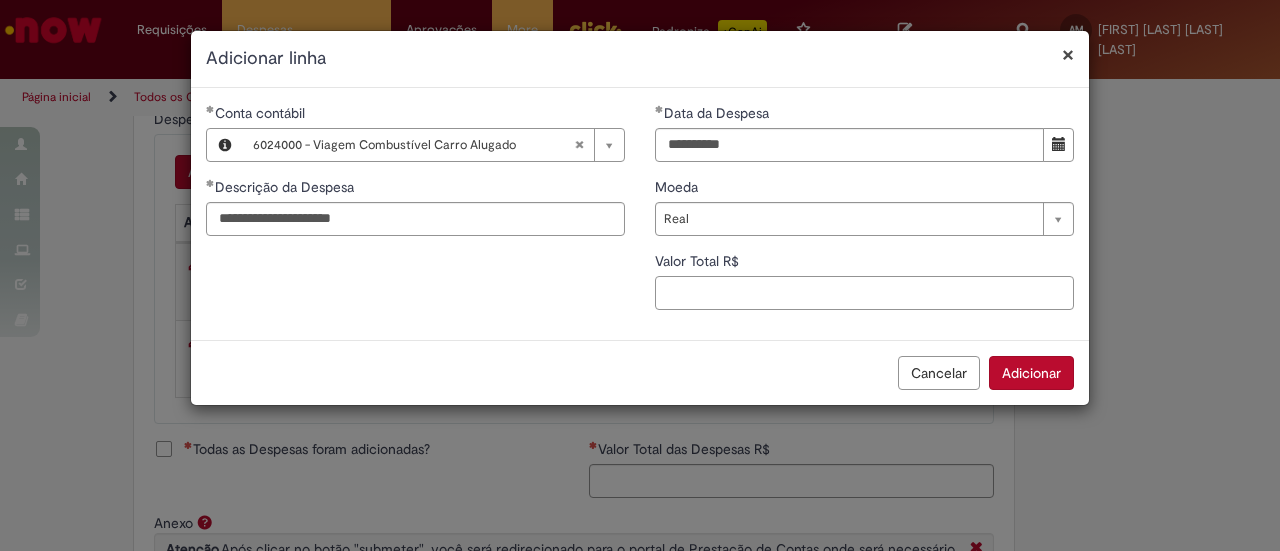click on "Valor Total R$" at bounding box center (864, 293) 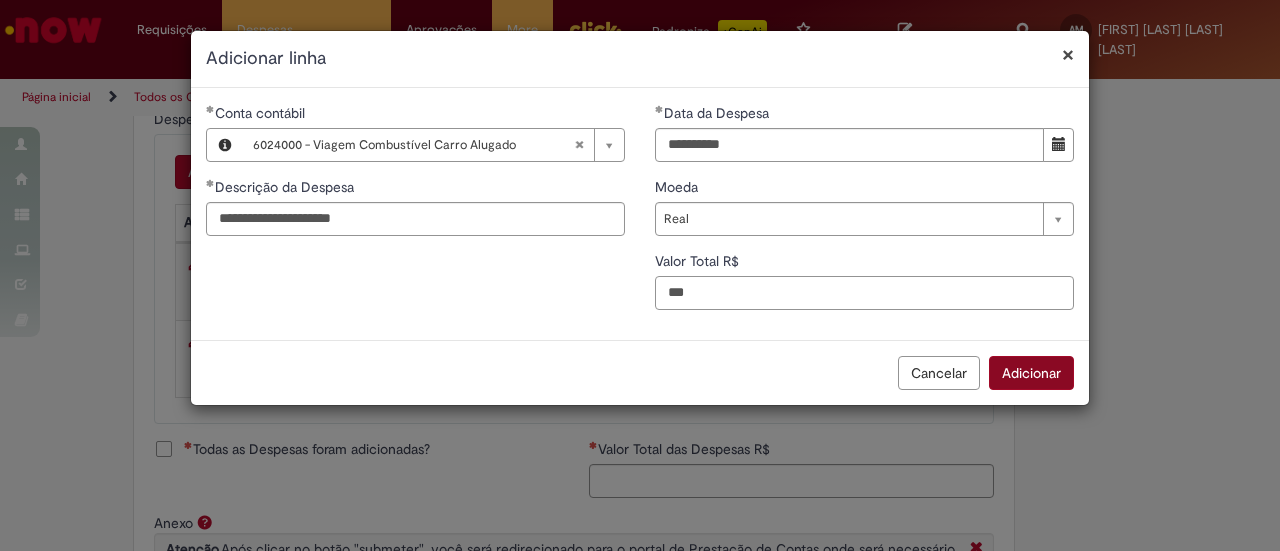 type on "***" 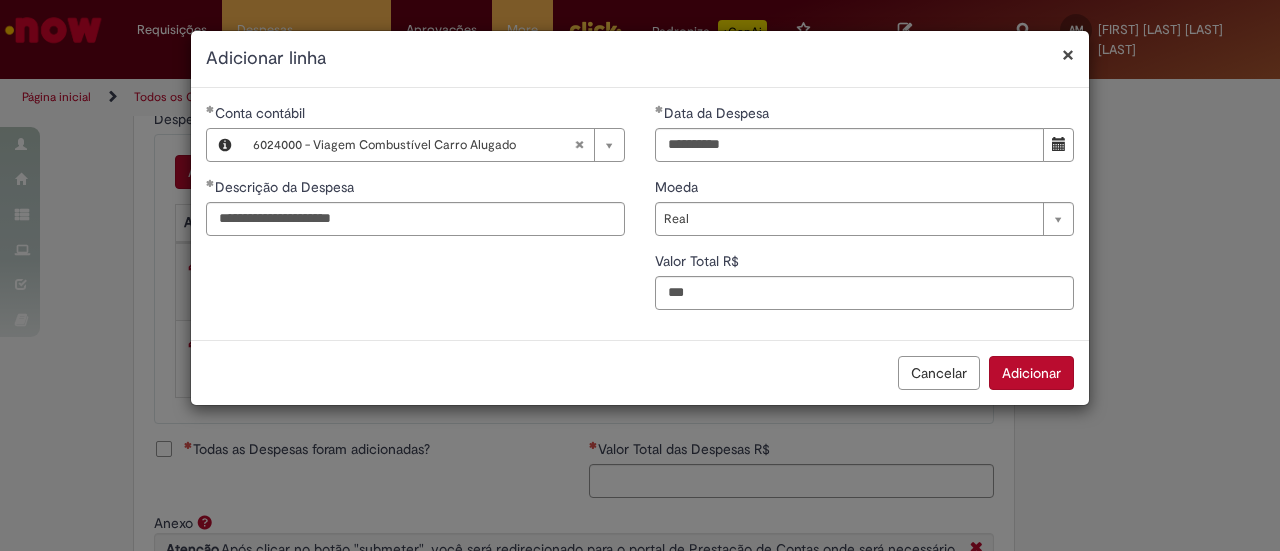 click on "Adicionar" at bounding box center [1031, 373] 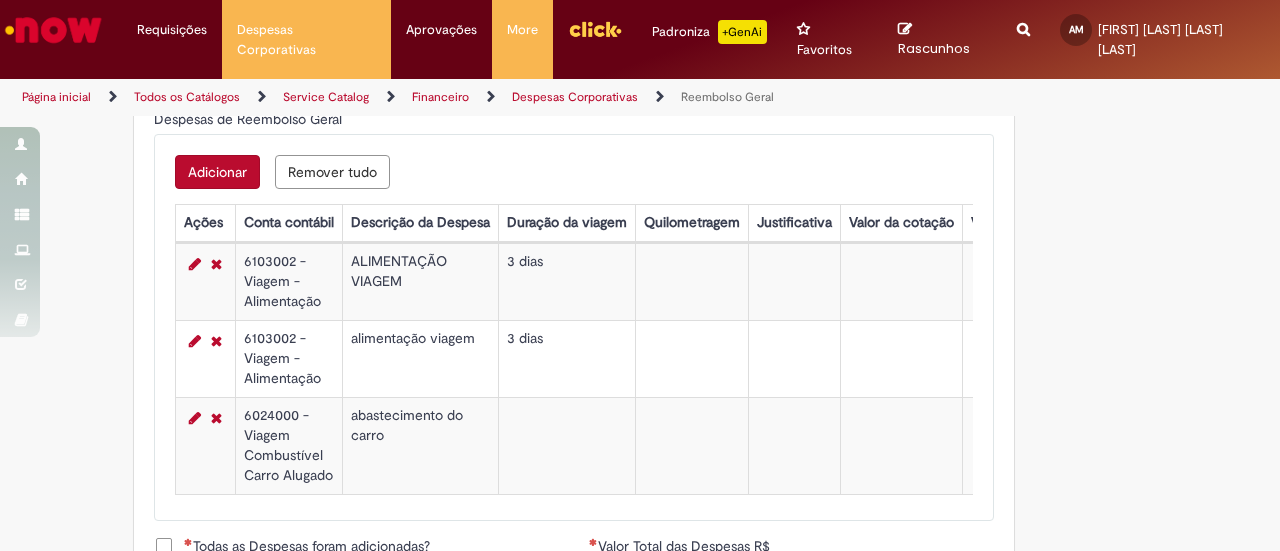 type 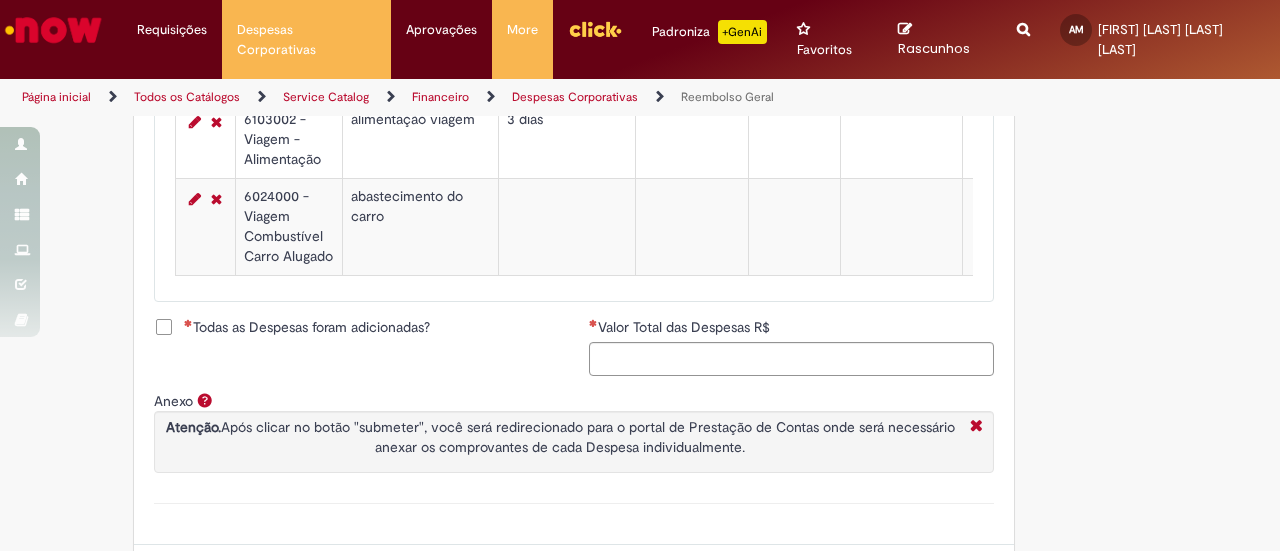 scroll, scrollTop: 1069, scrollLeft: 0, axis: vertical 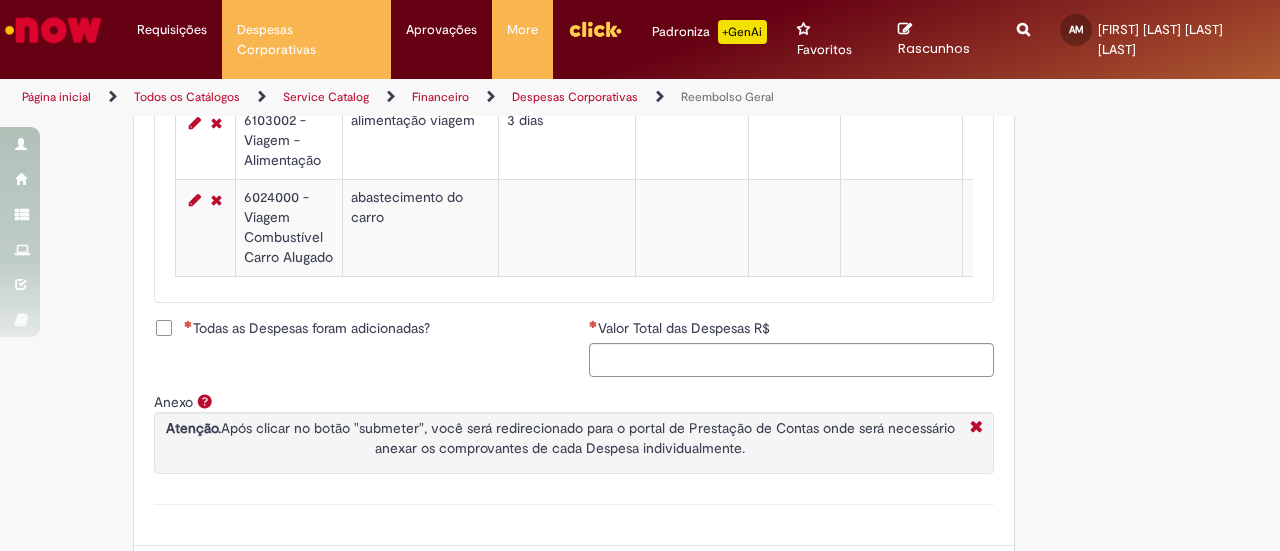 click on "Todas as Despesas foram adicionadas?" at bounding box center (307, 328) 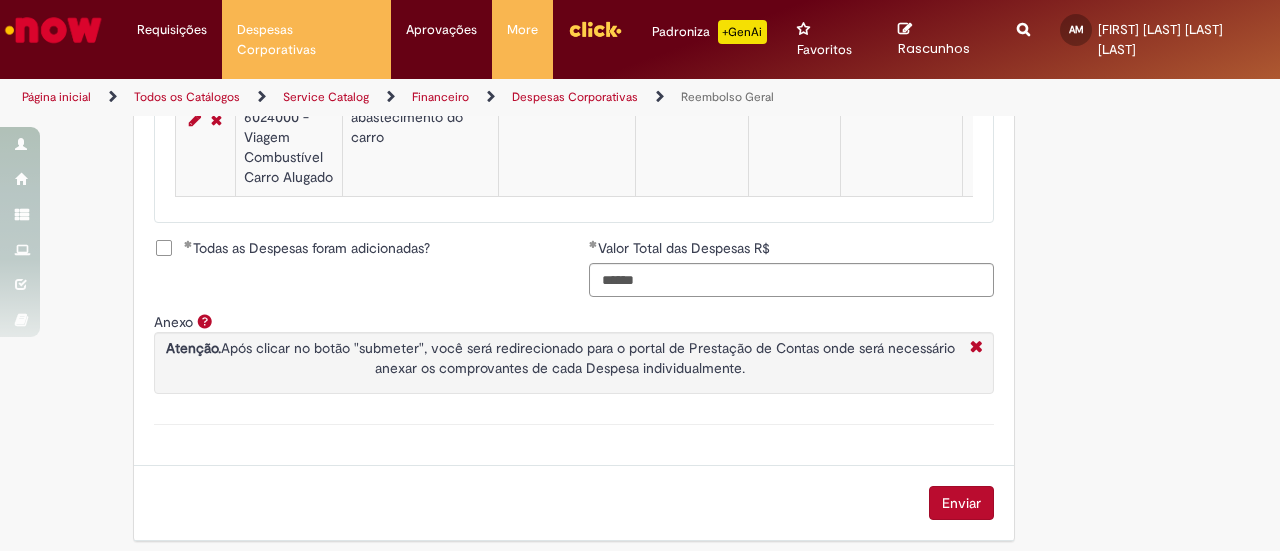 scroll, scrollTop: 1168, scrollLeft: 0, axis: vertical 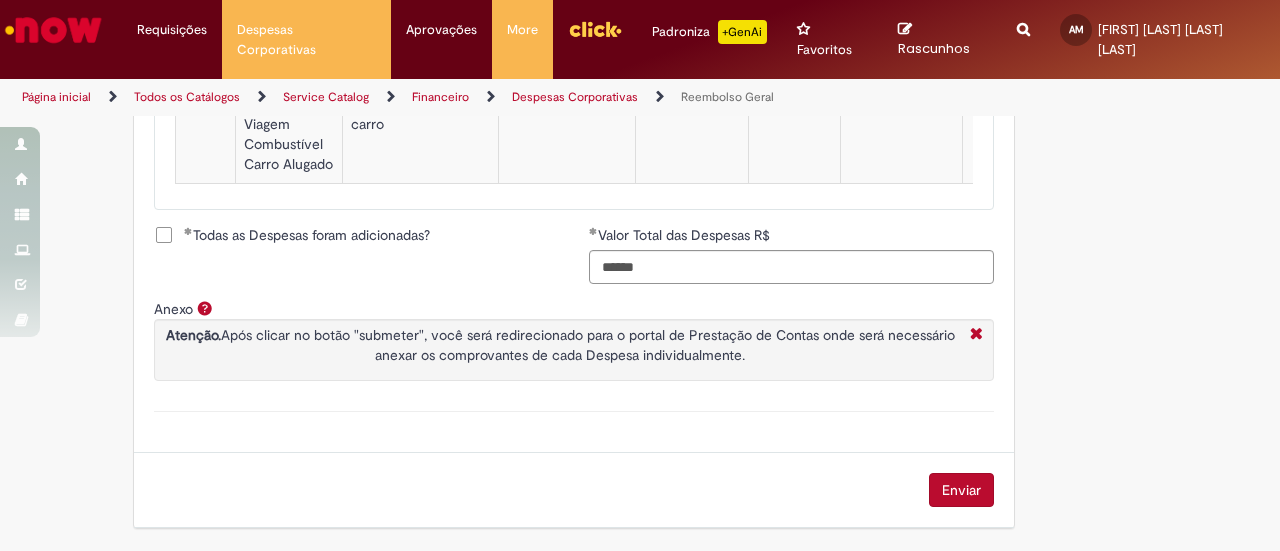 click on "Enviar" at bounding box center [961, 490] 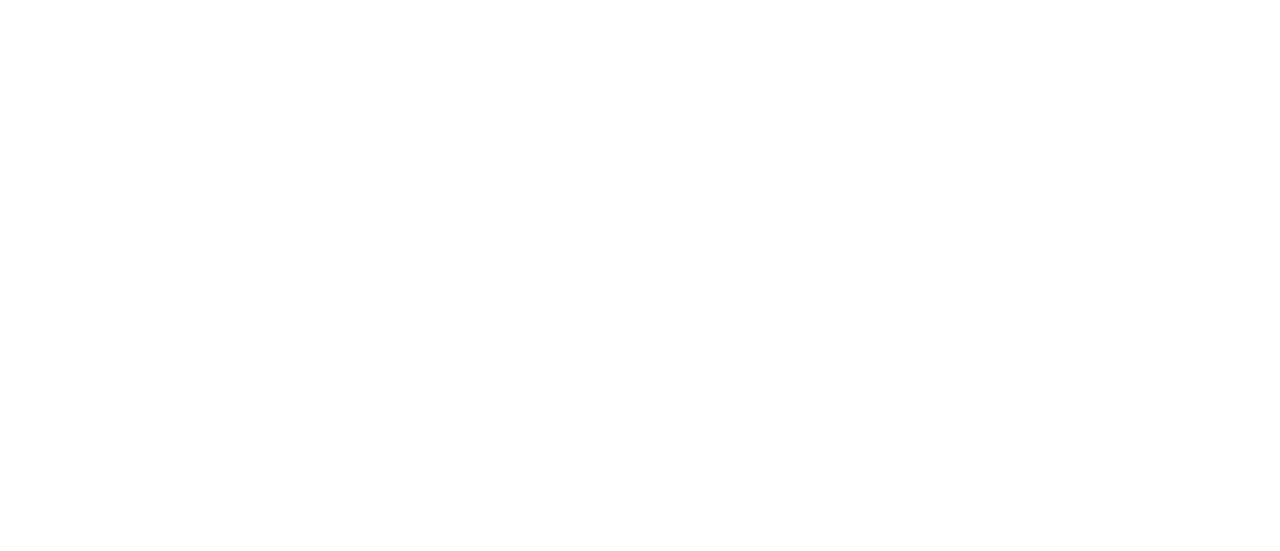 scroll, scrollTop: 0, scrollLeft: 0, axis: both 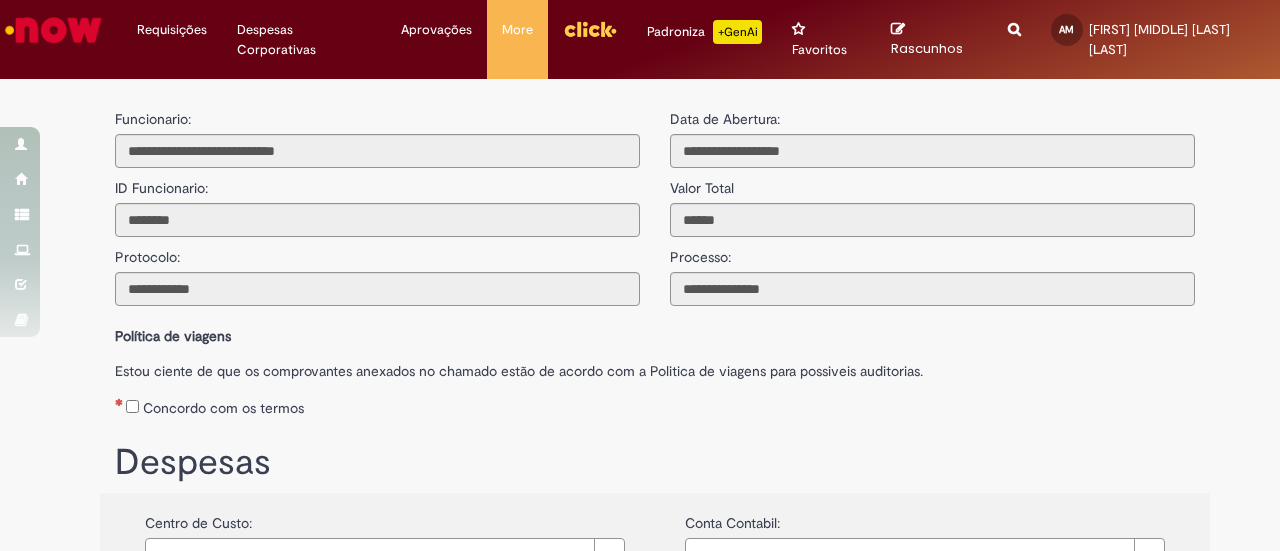 type on "**********" 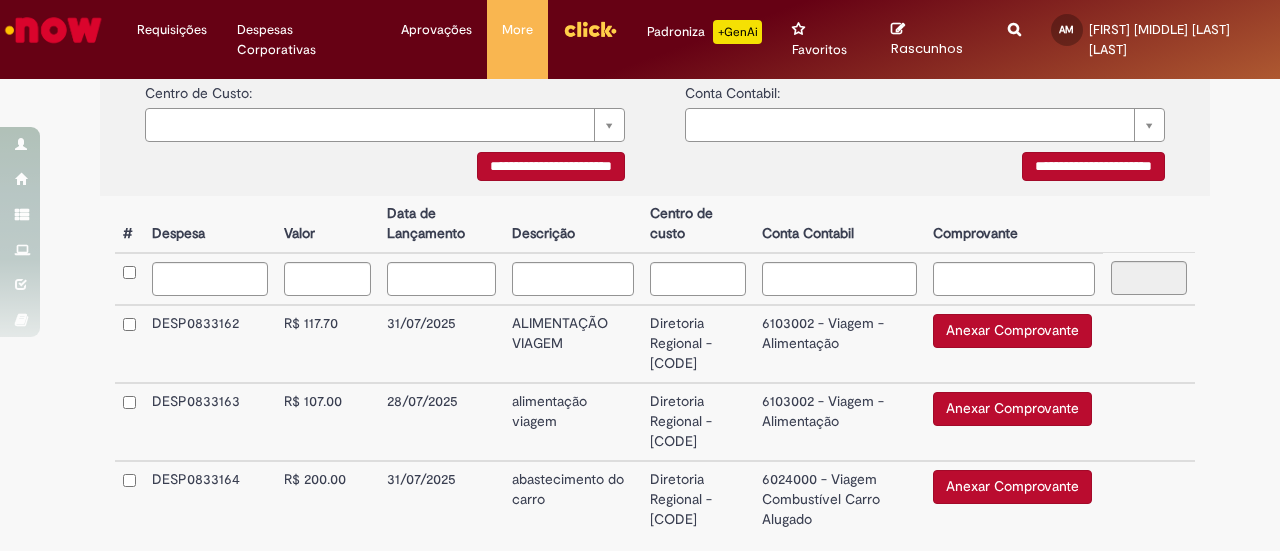 scroll, scrollTop: 441, scrollLeft: 0, axis: vertical 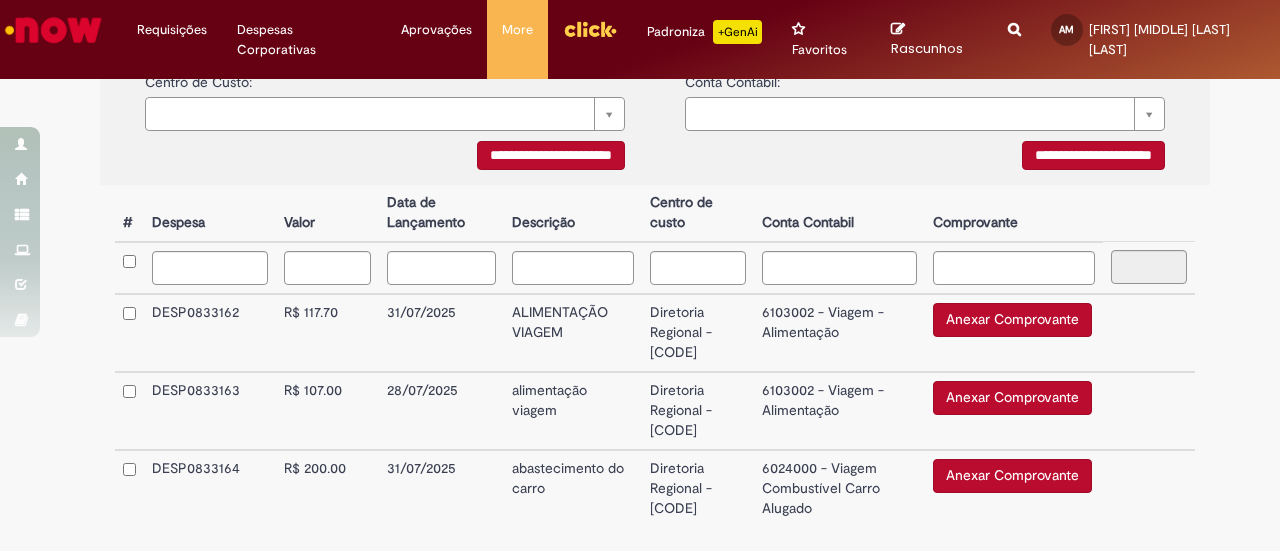 click on "Anexar Comprovante" at bounding box center [1012, 320] 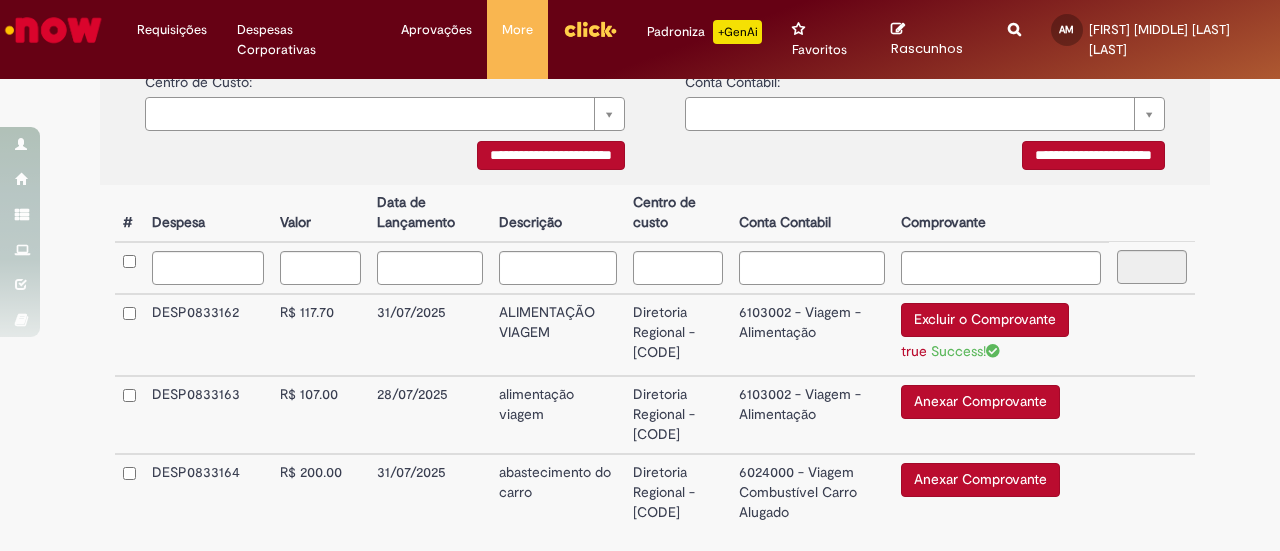 click on "Anexar Comprovante" at bounding box center (980, 402) 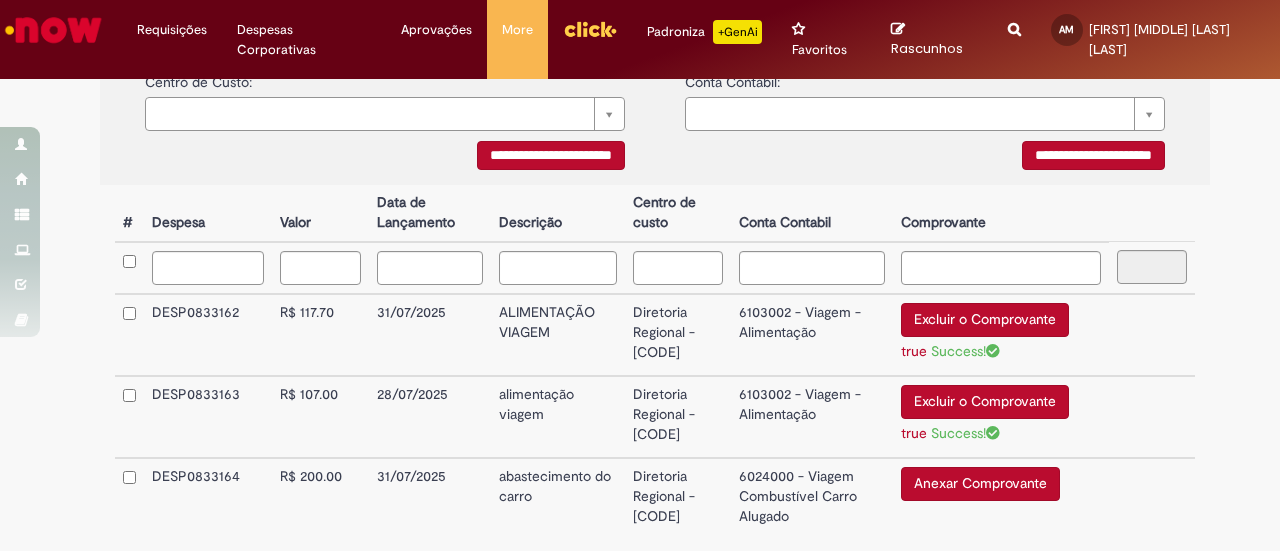 scroll, scrollTop: 608, scrollLeft: 0, axis: vertical 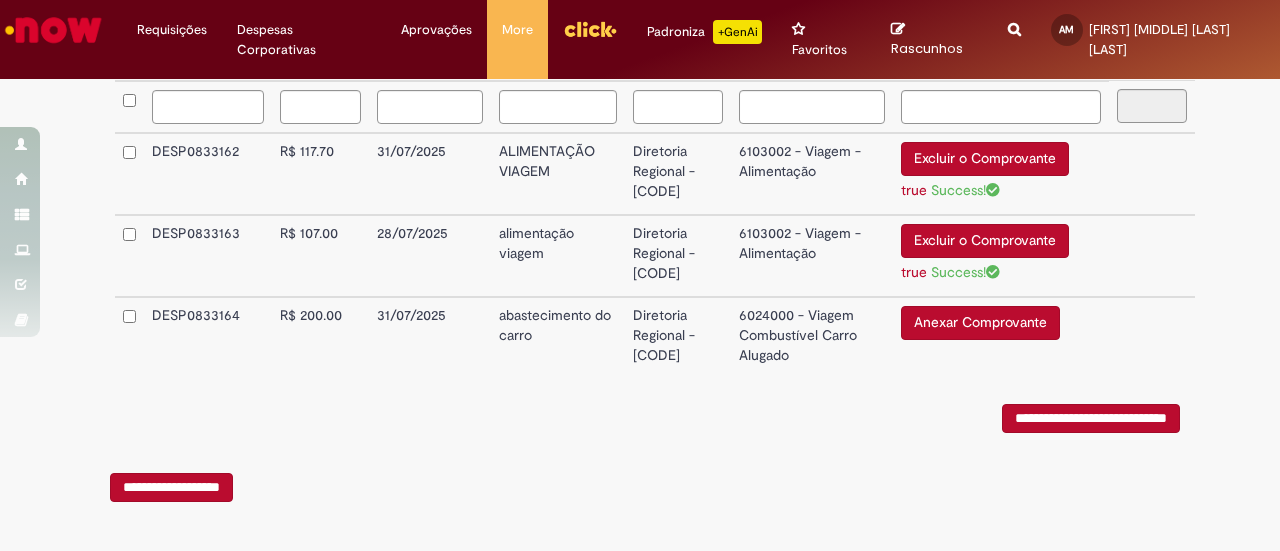 click on "Anexar Comprovante" at bounding box center [980, 323] 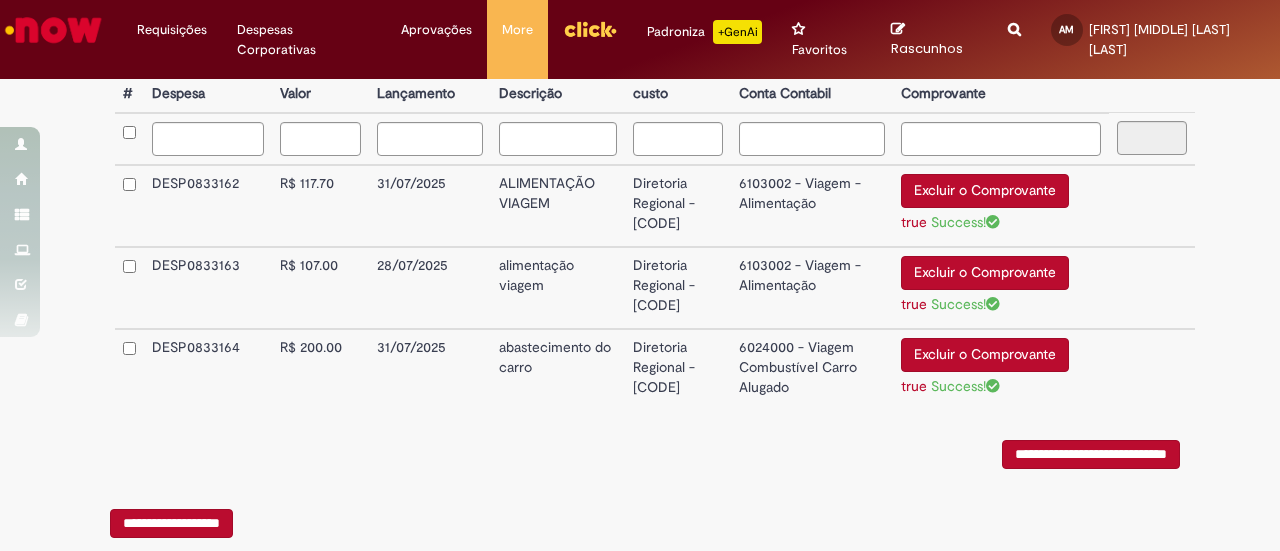 scroll, scrollTop: 576, scrollLeft: 0, axis: vertical 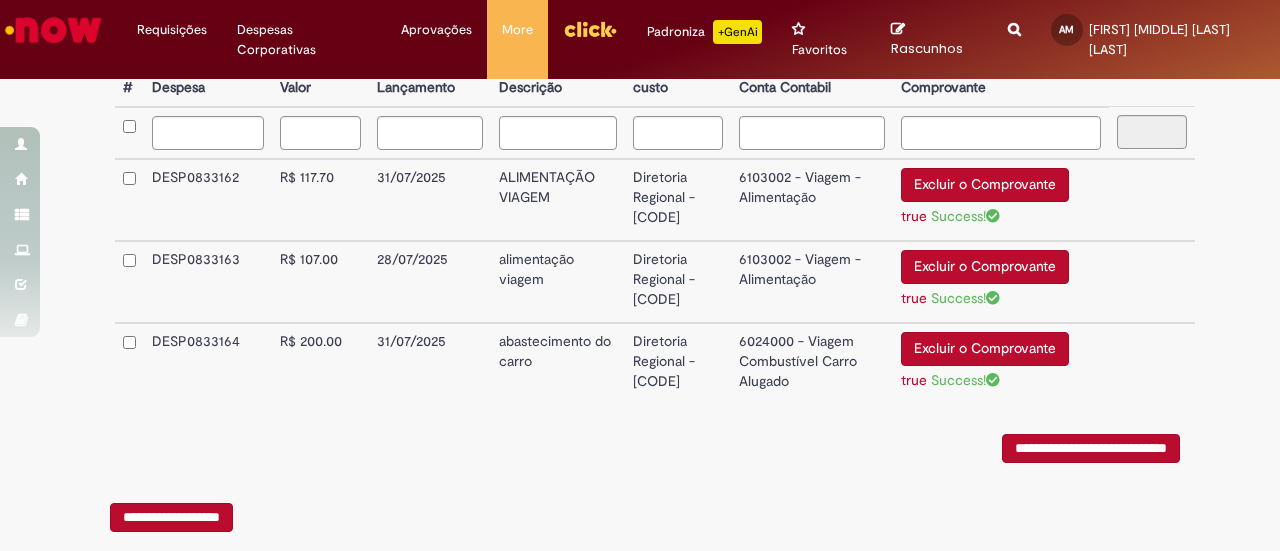 click on "**********" at bounding box center (1091, 448) 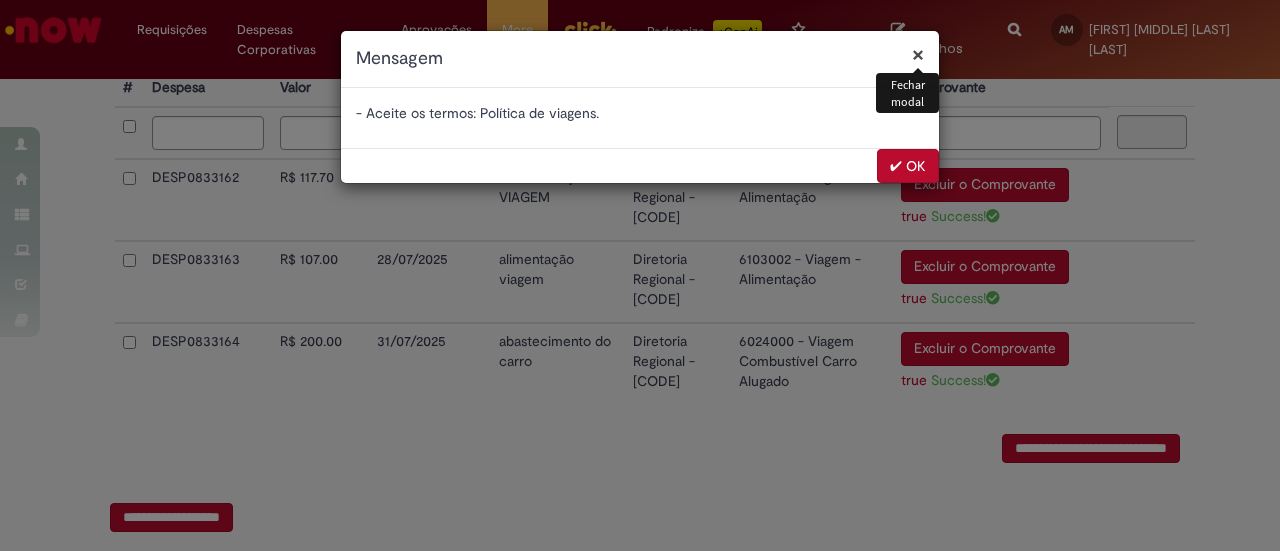 click on "✔ OK" at bounding box center [908, 166] 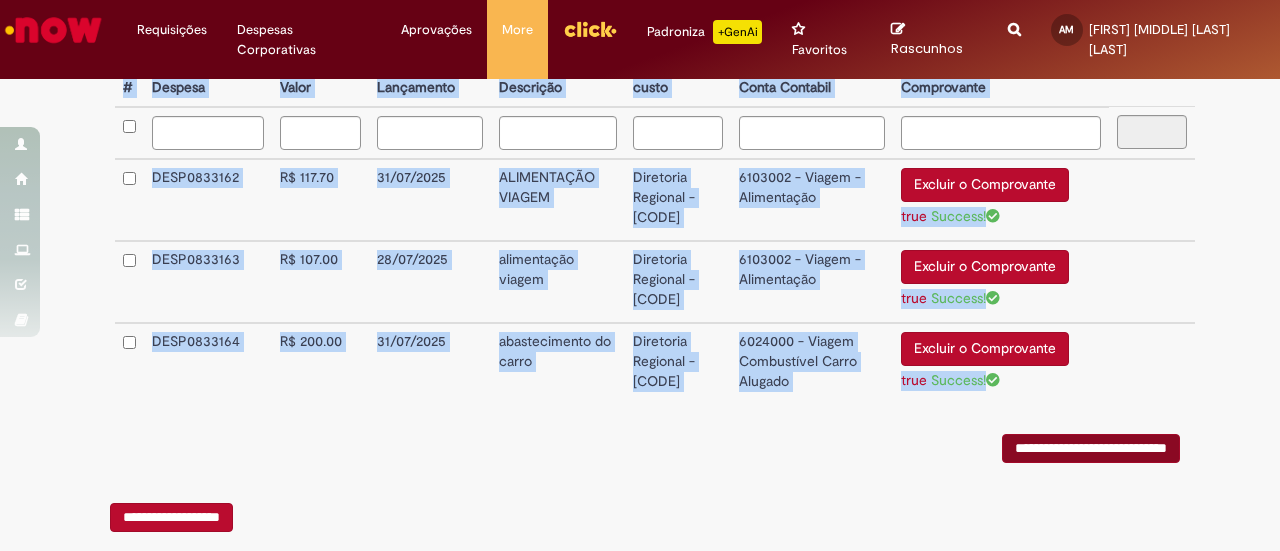 drag, startPoint x: 846, startPoint y: 429, endPoint x: 975, endPoint y: 441, distance: 129.55693 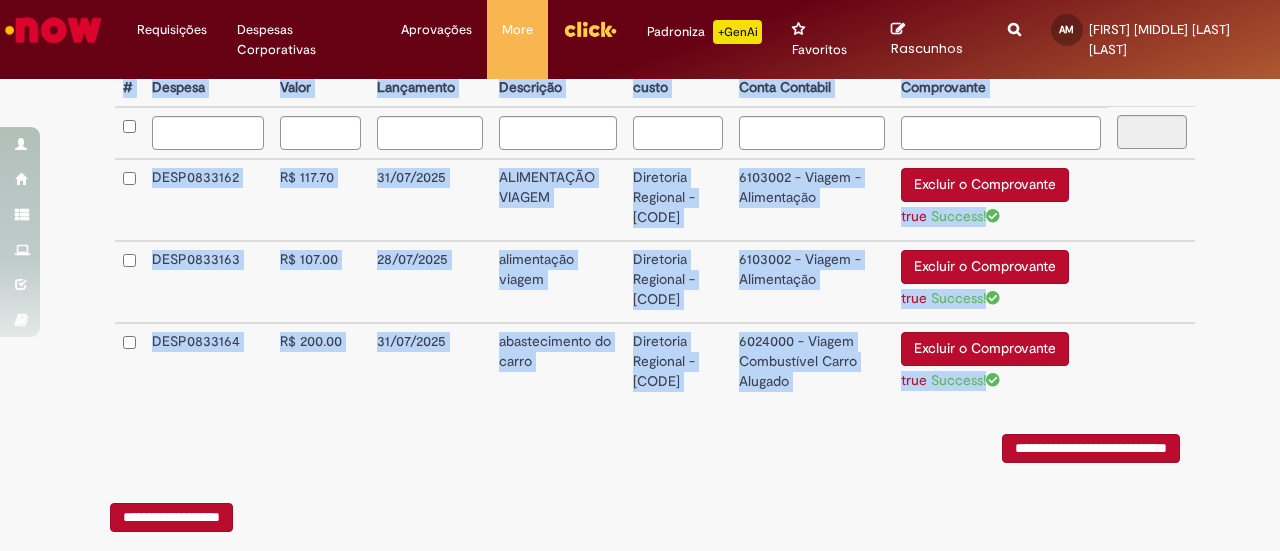 click on "**********" at bounding box center (1091, 448) 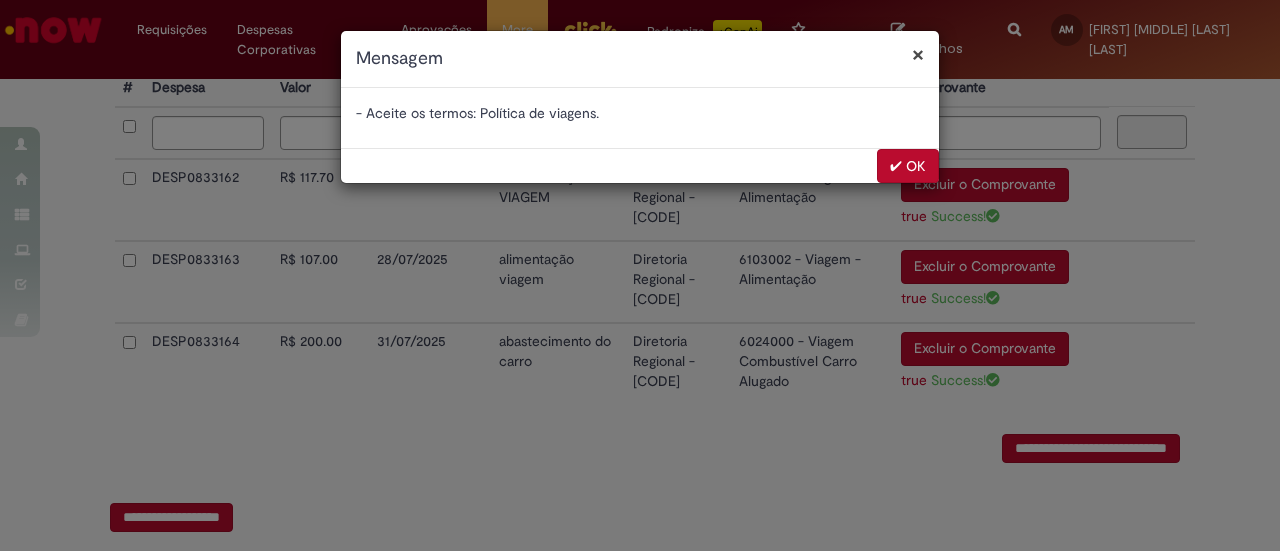 click on "- Aceite os termos: Política de viagens." at bounding box center (640, 113) 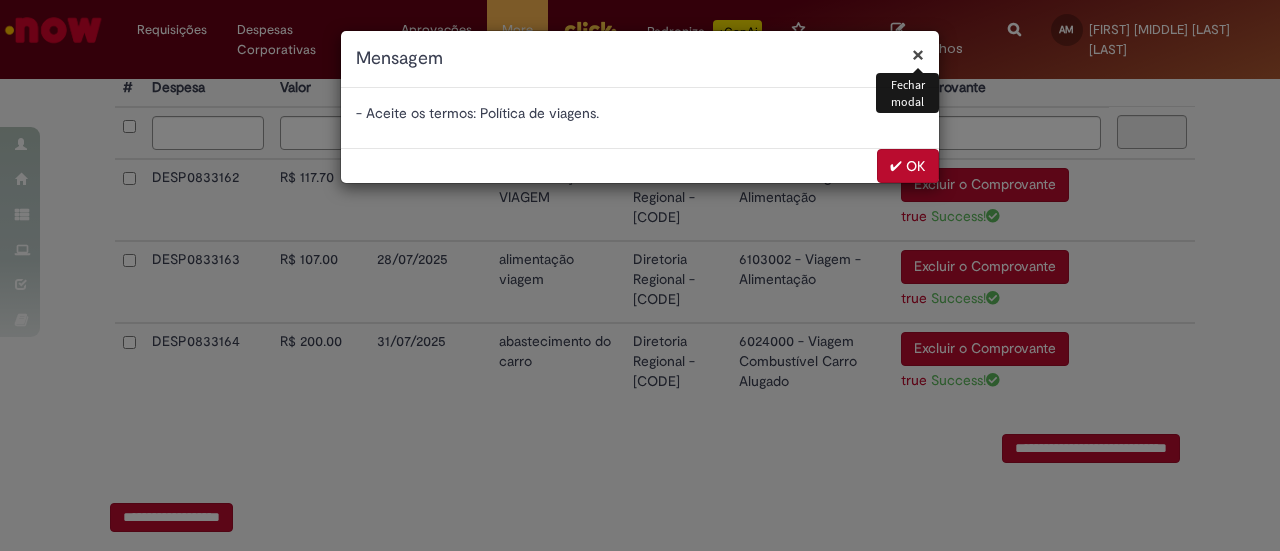 click on "×" at bounding box center [918, 54] 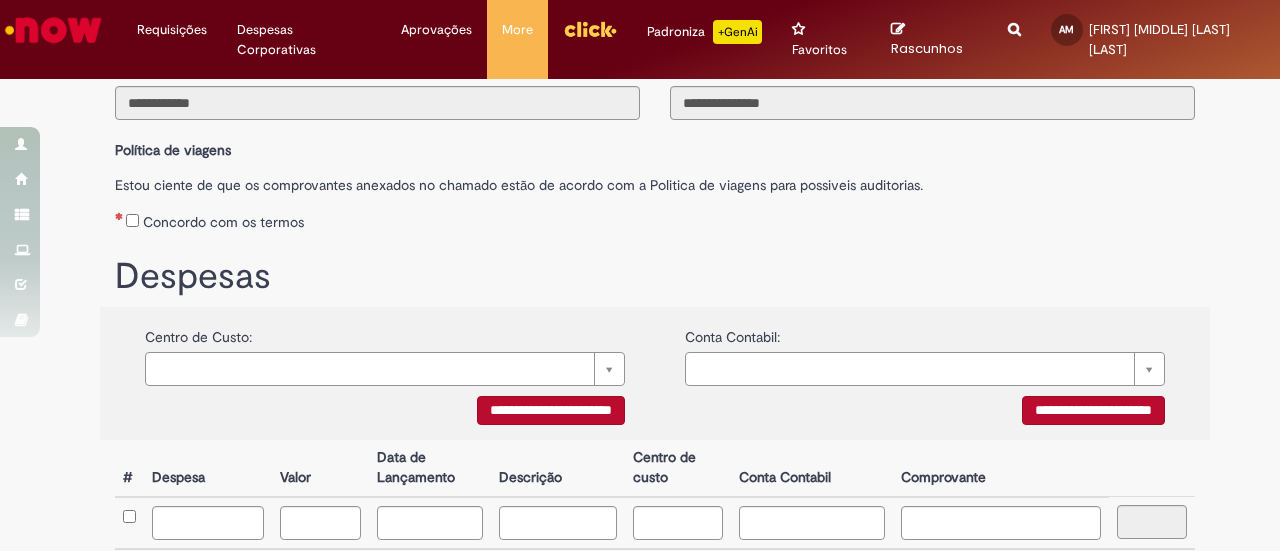 scroll, scrollTop: 184, scrollLeft: 0, axis: vertical 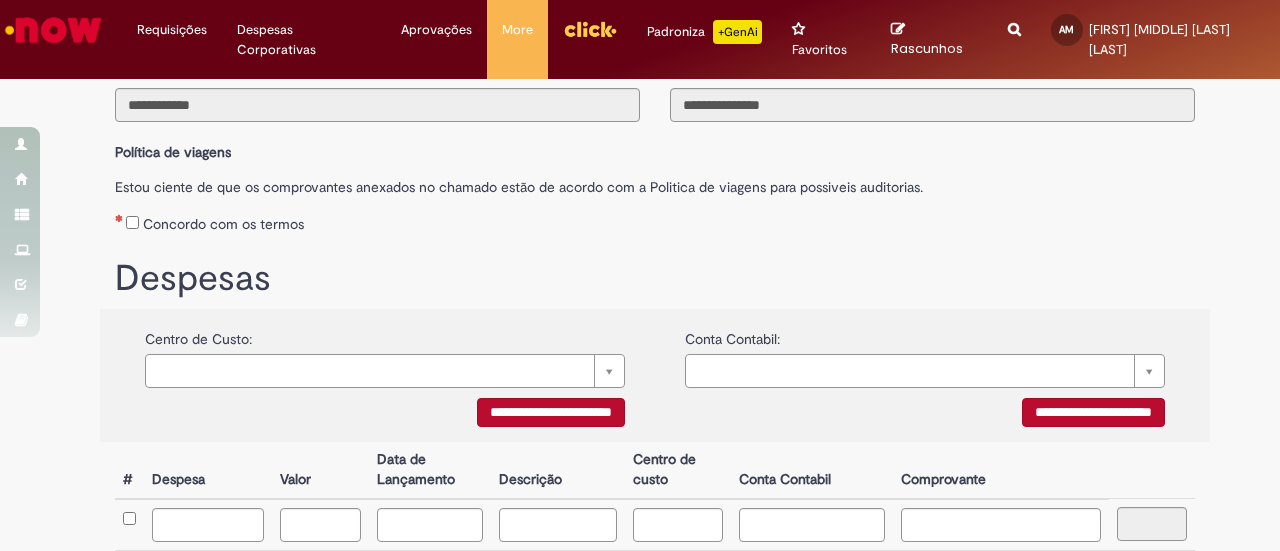 click on "Concordo com os termos" at bounding box center (223, 224) 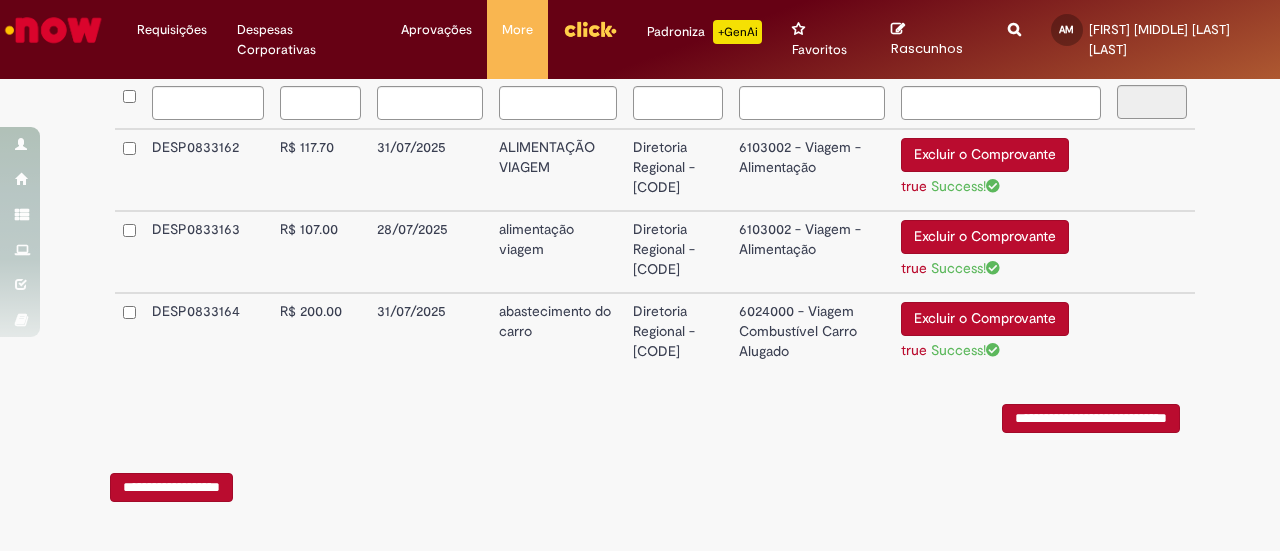 click on "**********" at bounding box center [1091, 418] 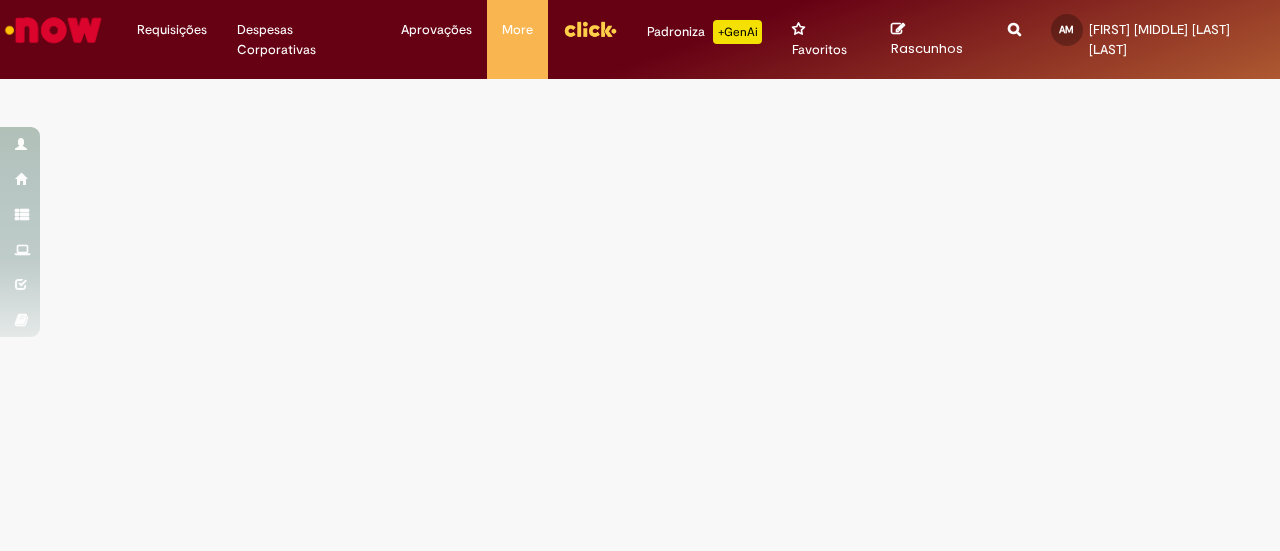 scroll, scrollTop: 0, scrollLeft: 0, axis: both 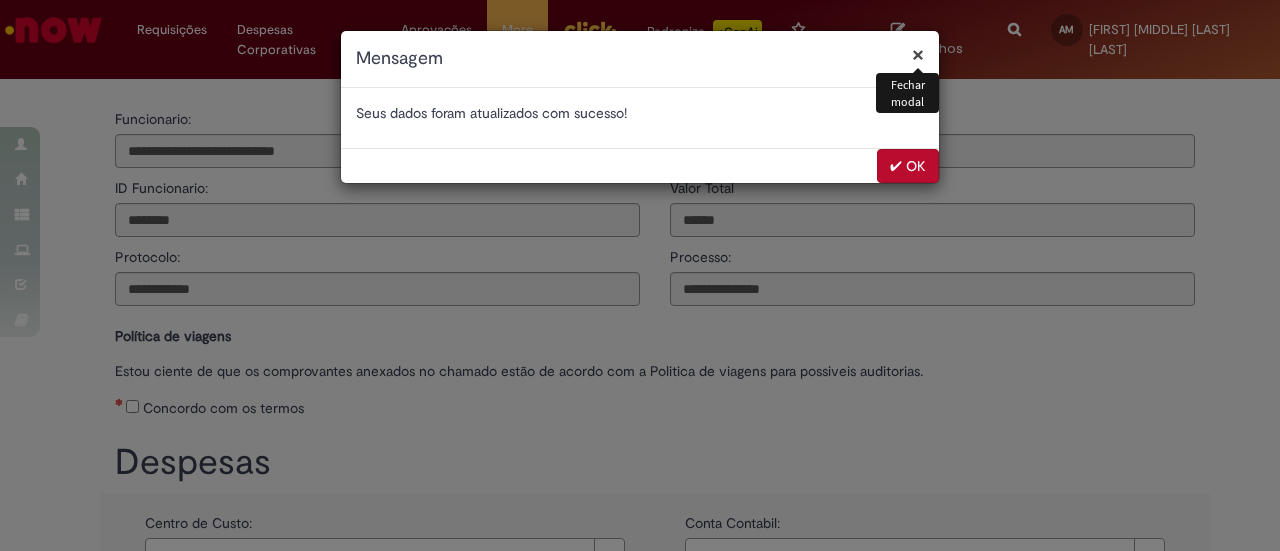 click on "✔ OK" at bounding box center (908, 166) 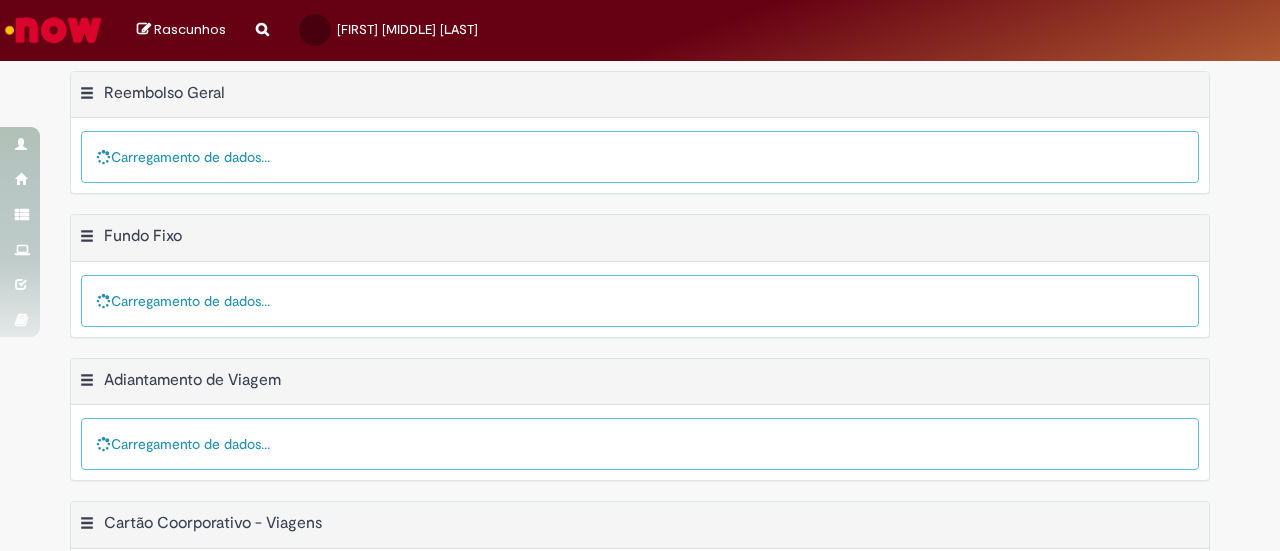 scroll, scrollTop: 0, scrollLeft: 0, axis: both 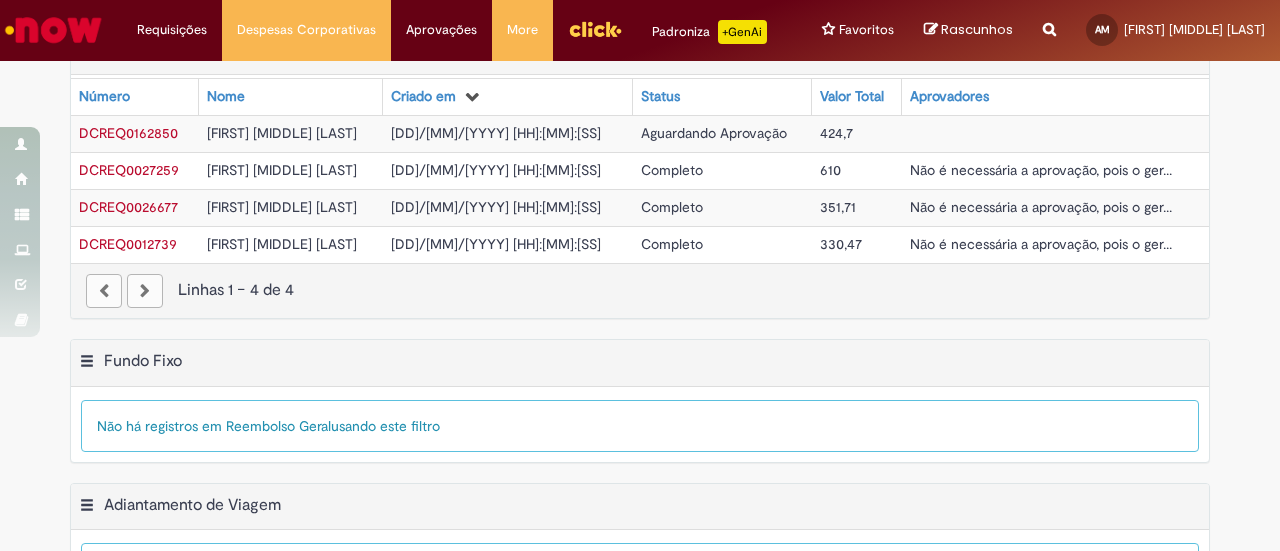 click on "[FIRST] [MIDDLE] [LAST]" at bounding box center (282, 133) 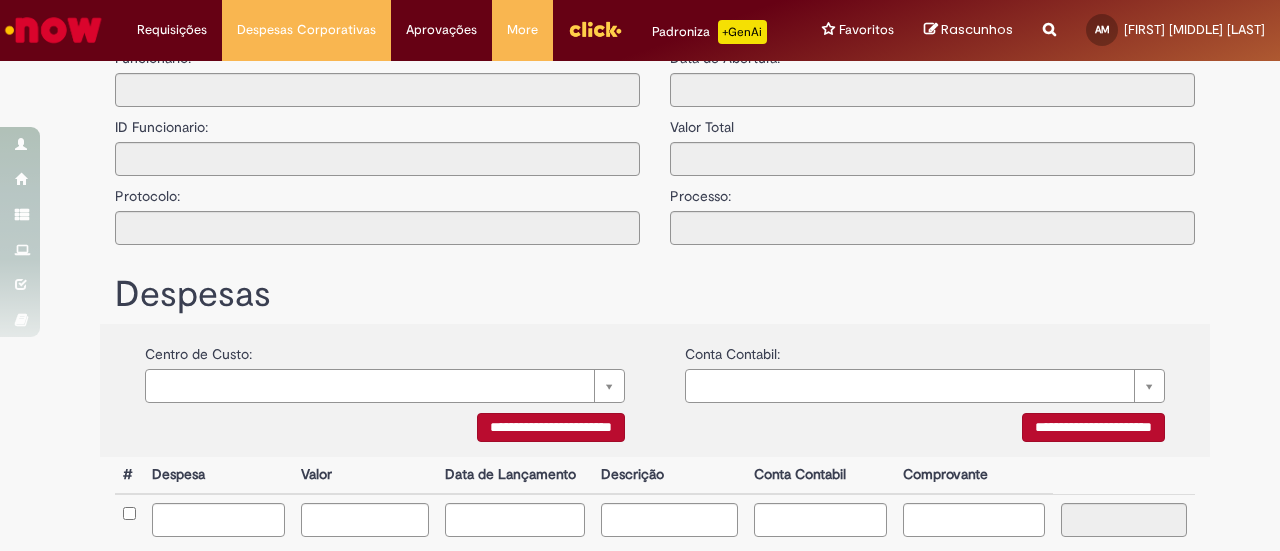 type on "**********" 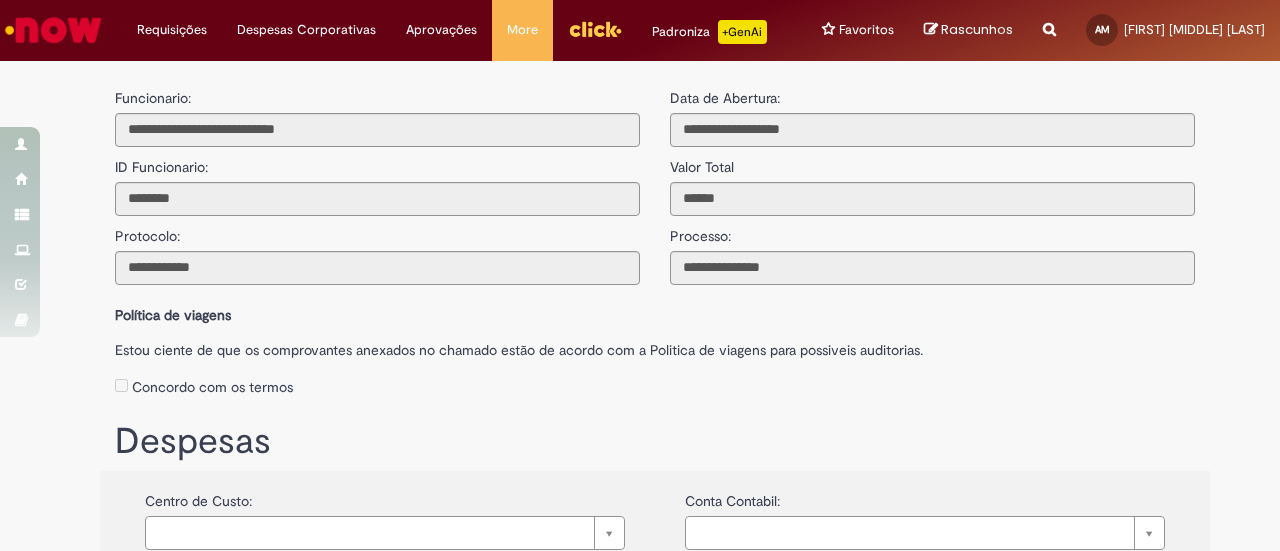 scroll, scrollTop: 0, scrollLeft: 0, axis: both 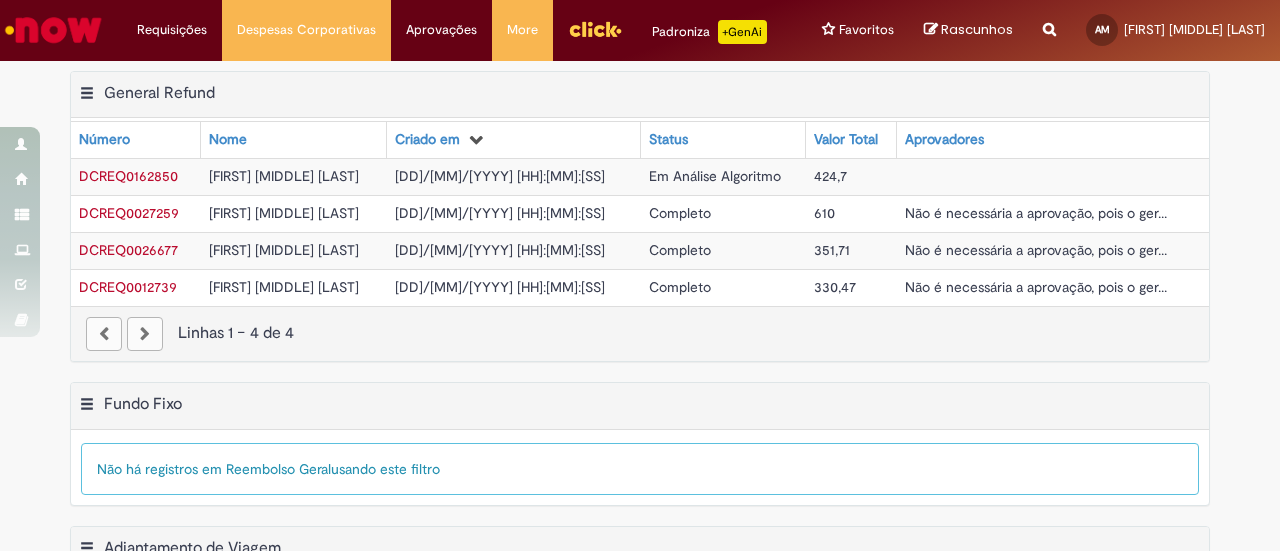 click on "Não é necessária a aprovação, pois o ger..." at bounding box center [1036, 213] 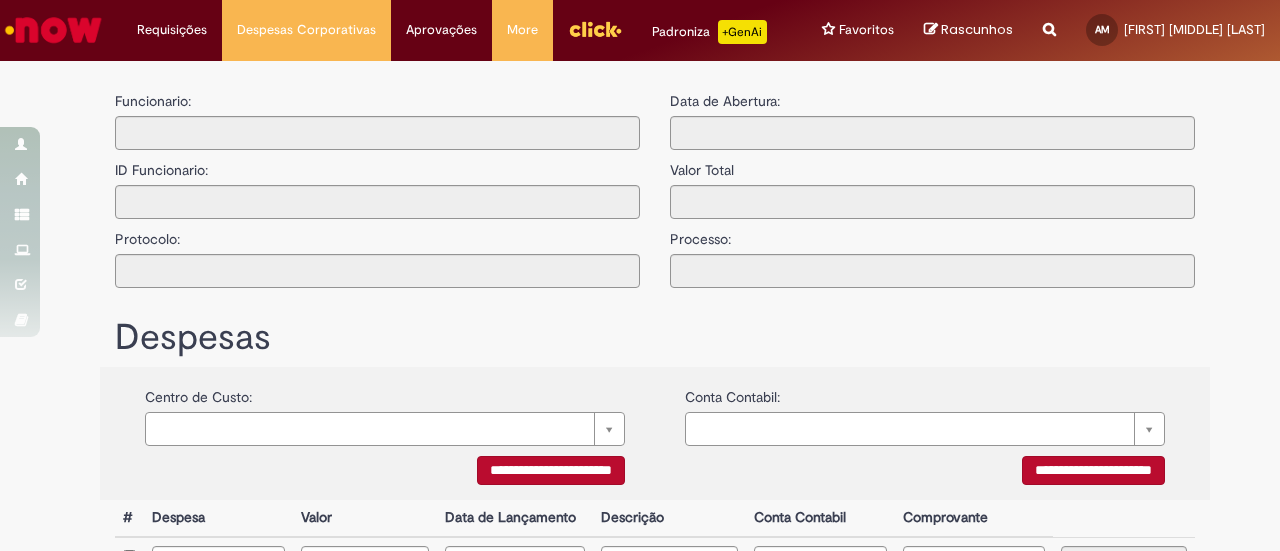 type on "**********" 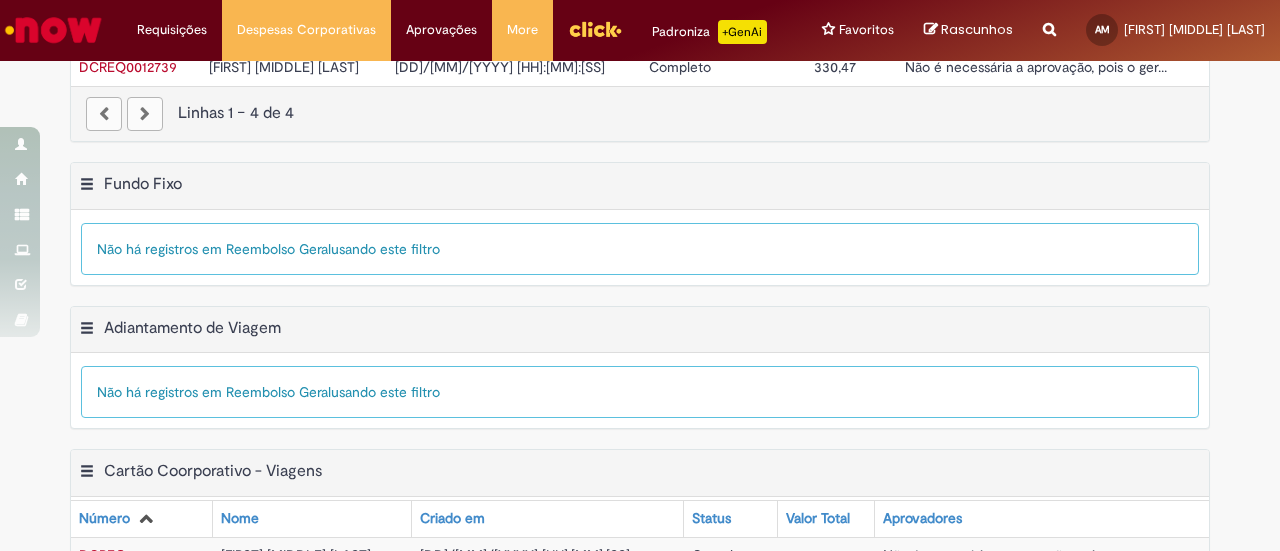 scroll, scrollTop: 0, scrollLeft: 0, axis: both 